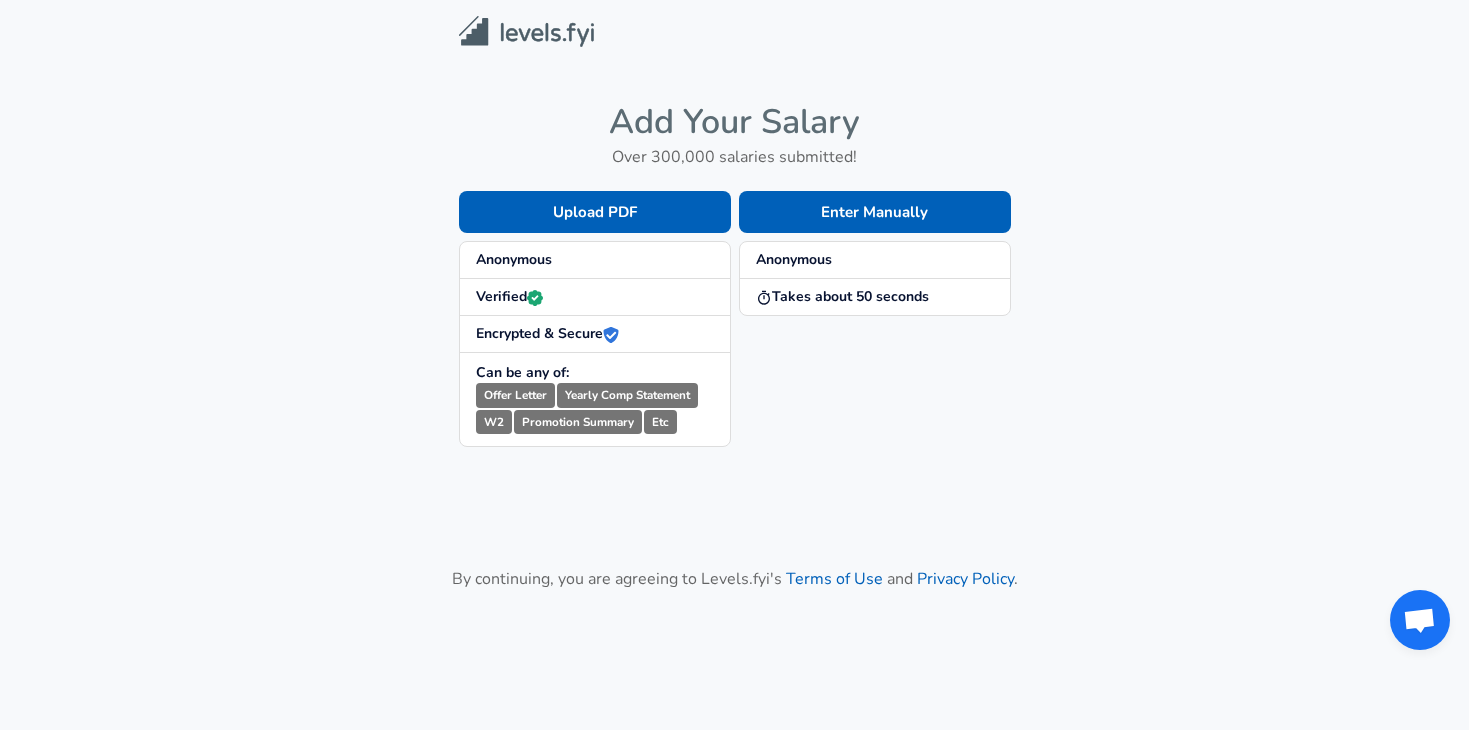 scroll, scrollTop: 0, scrollLeft: 0, axis: both 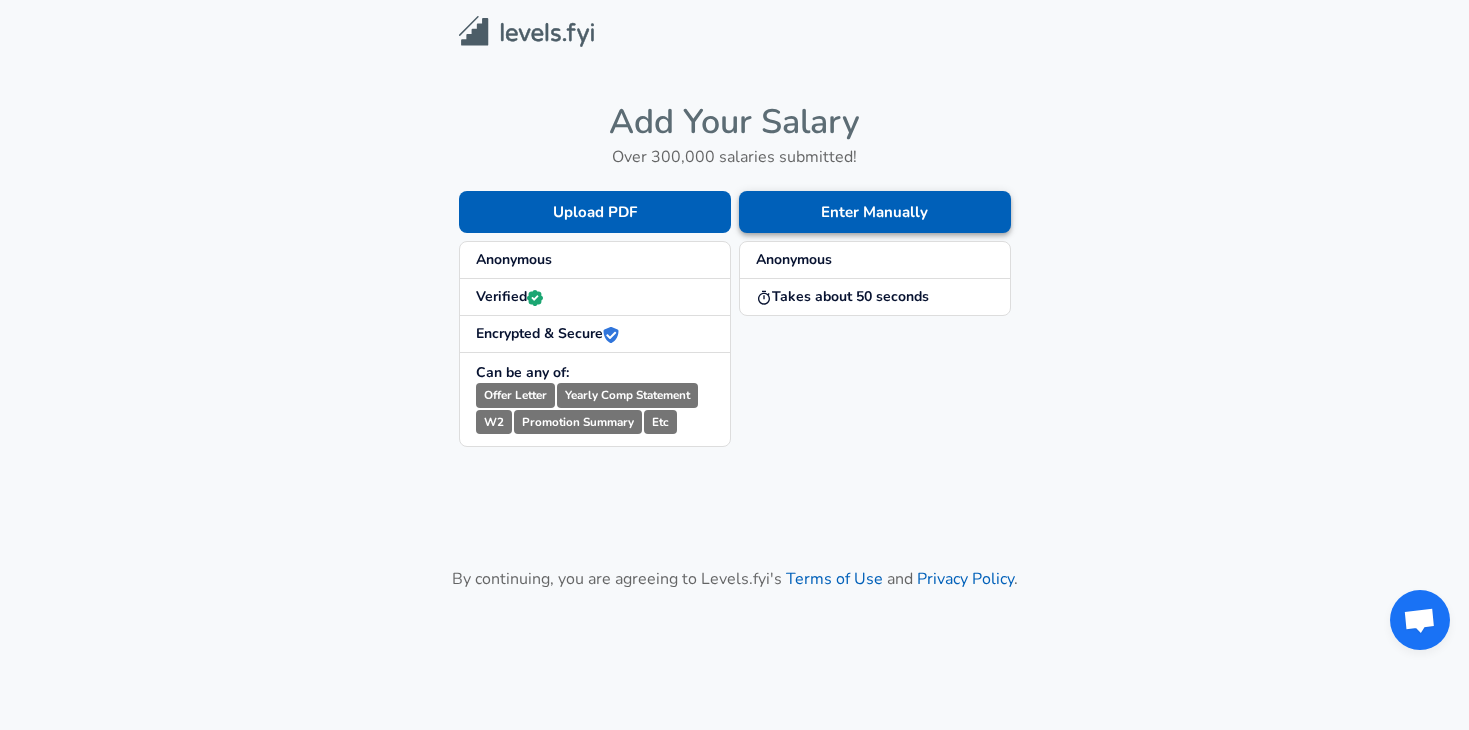click on "Enter Manually" at bounding box center [875, 212] 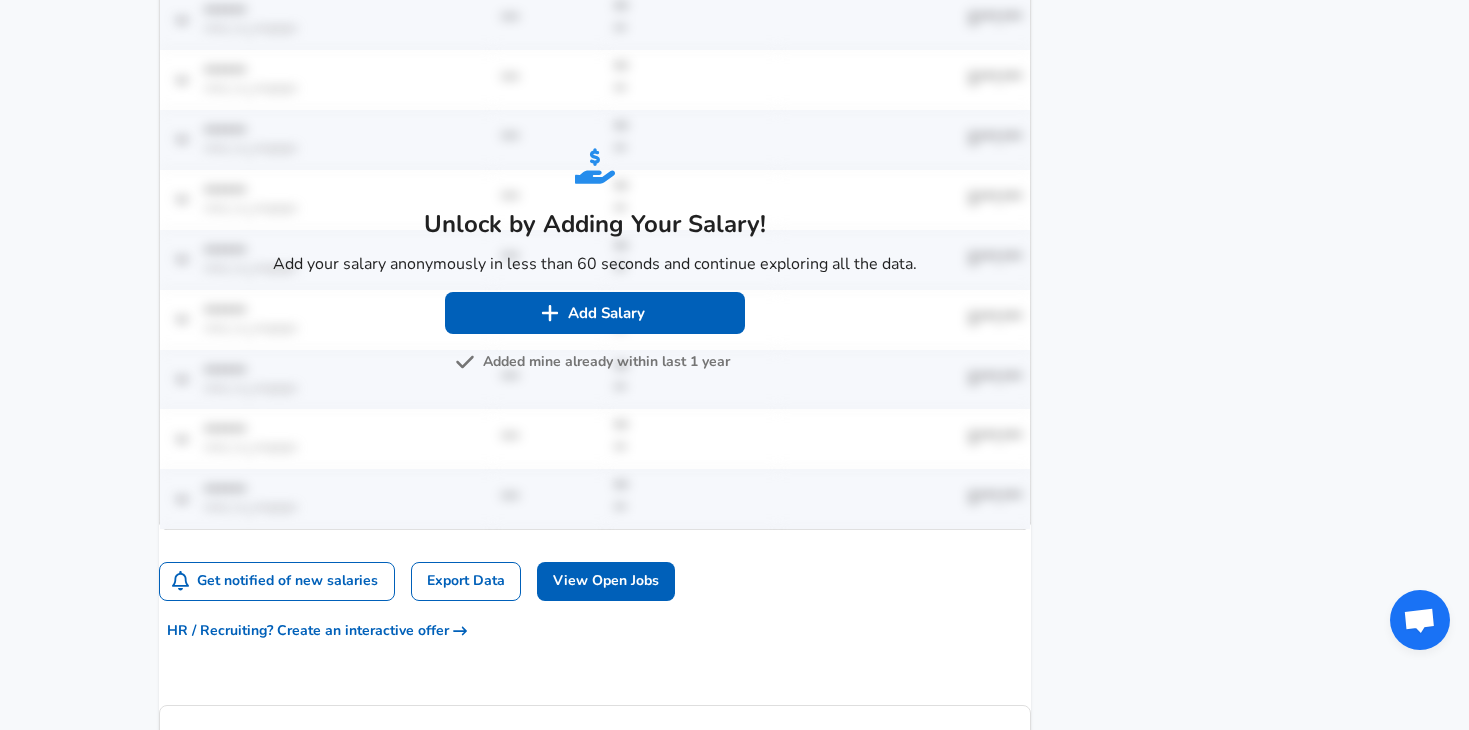 scroll, scrollTop: 1460, scrollLeft: 0, axis: vertical 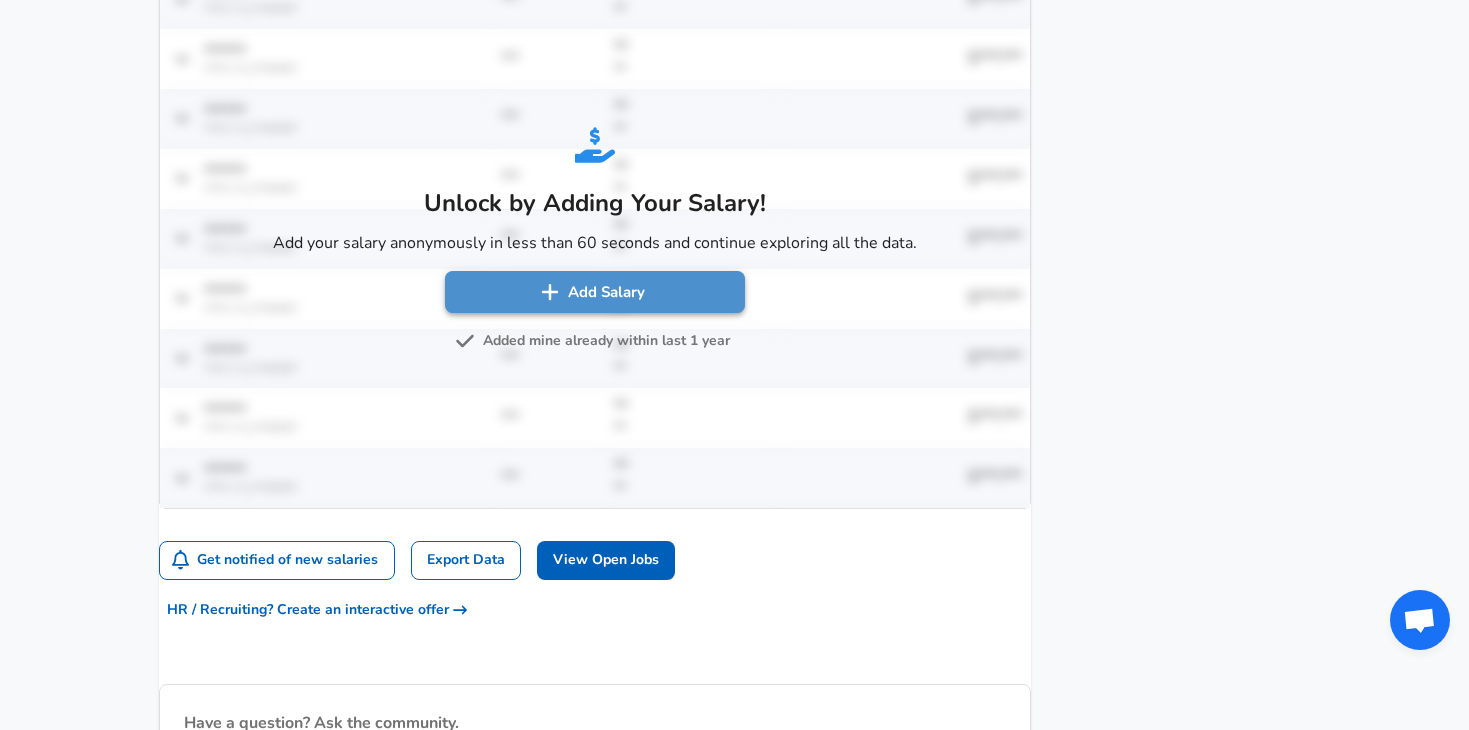 click on "Add Salary" at bounding box center [595, 292] 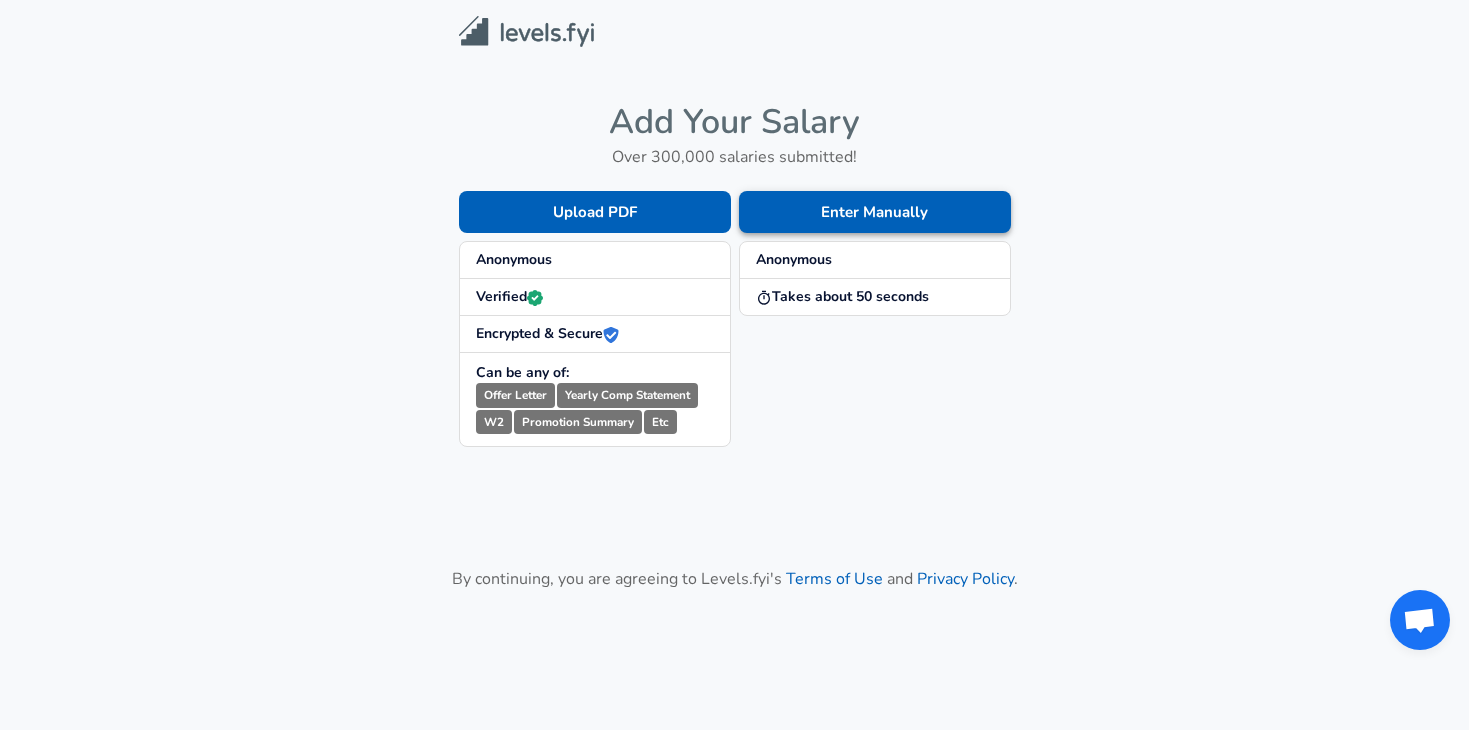 click on "Enter Manually" at bounding box center [875, 212] 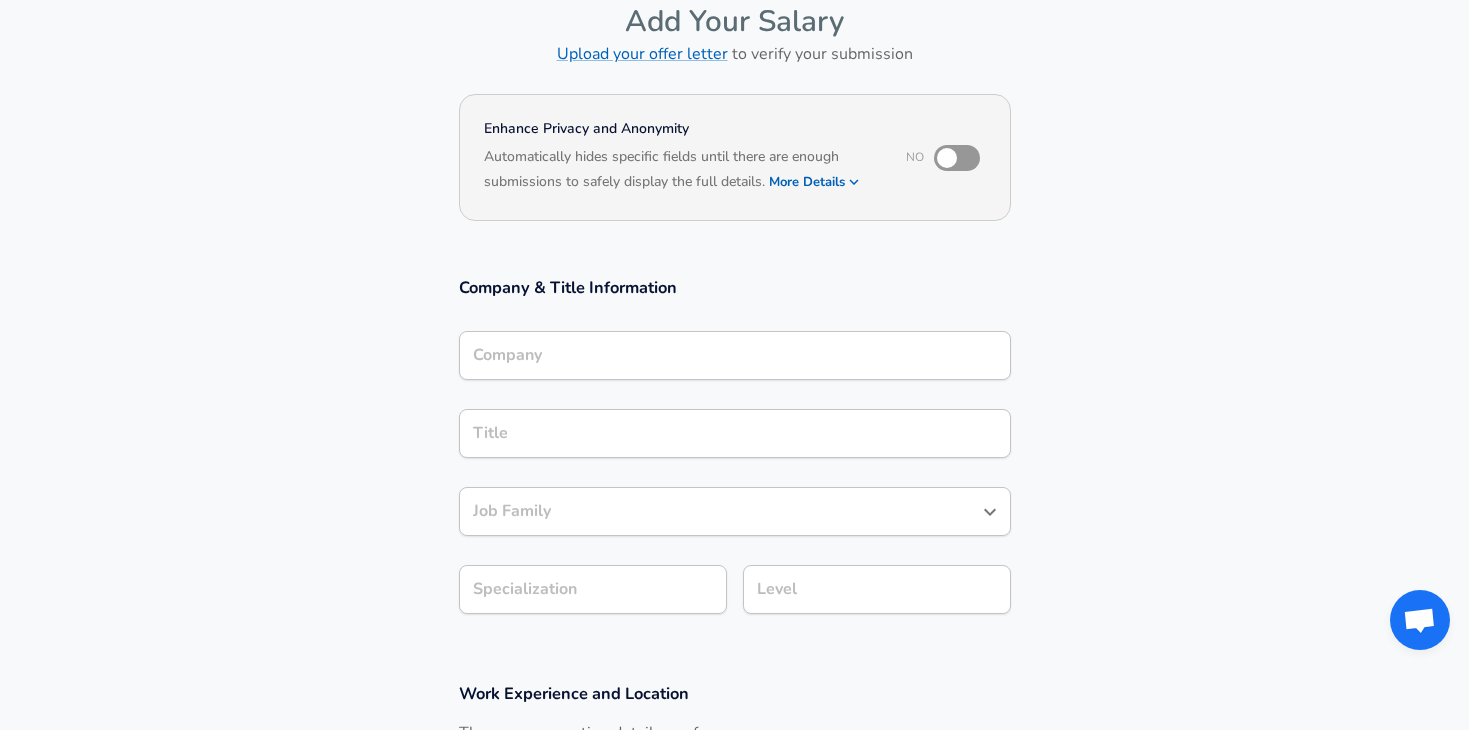 scroll, scrollTop: 0, scrollLeft: 0, axis: both 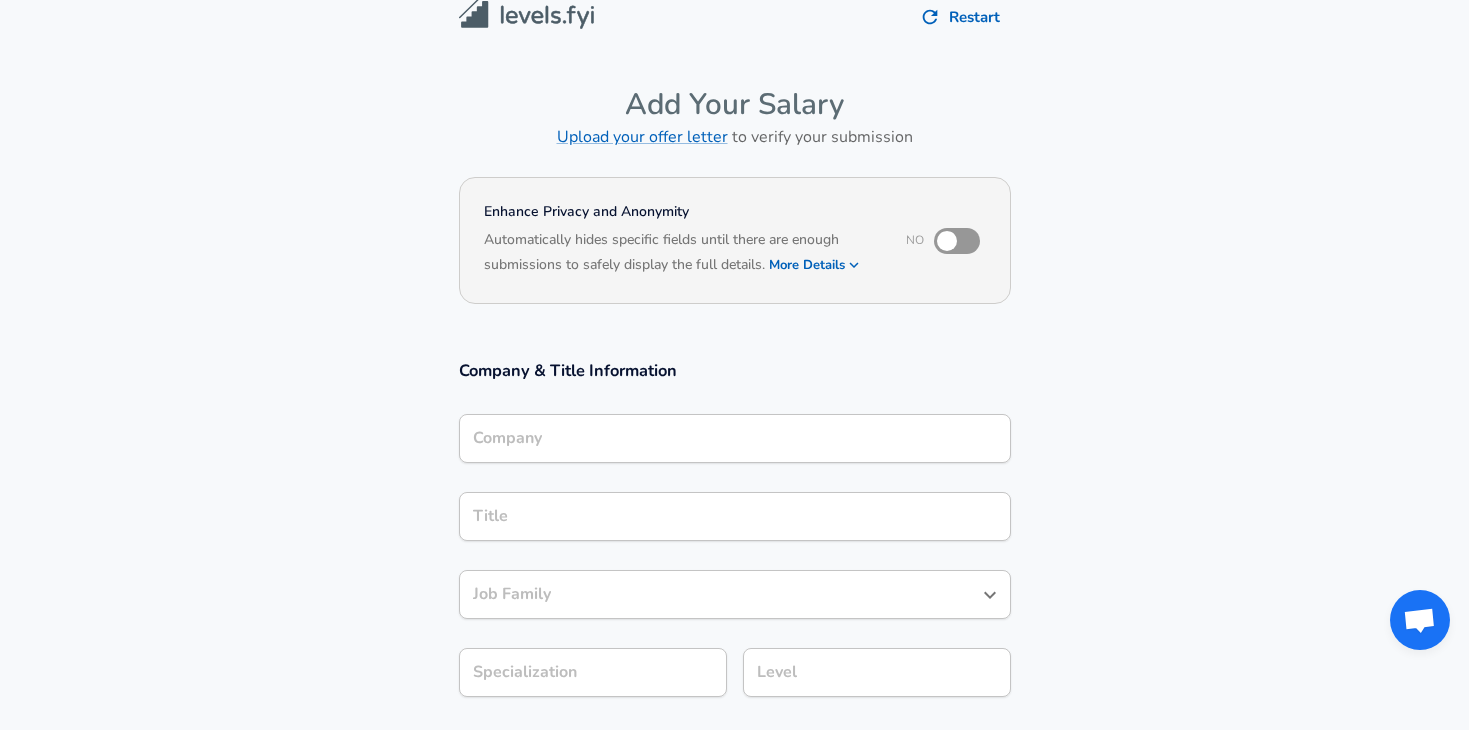 click on "Company Company" at bounding box center (735, 441) 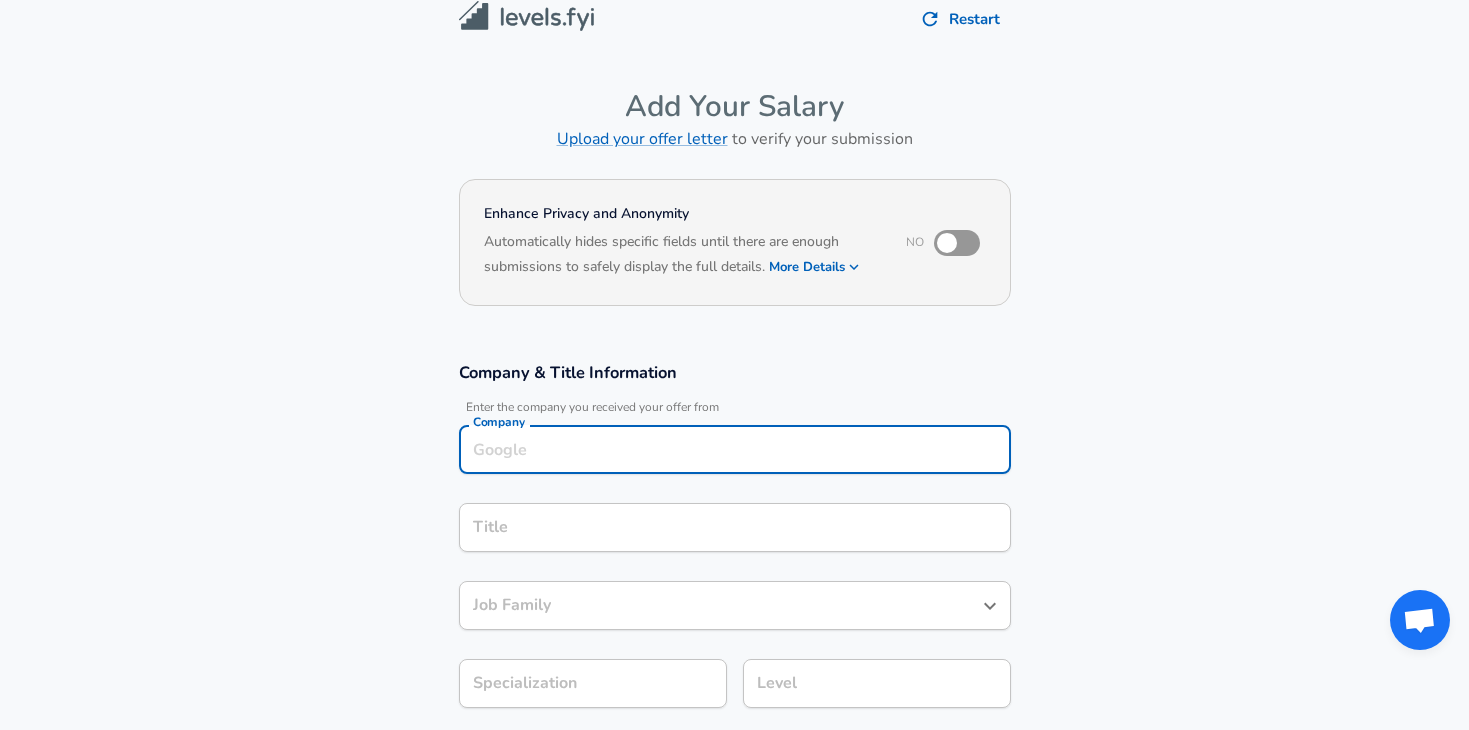 scroll, scrollTop: 17, scrollLeft: 0, axis: vertical 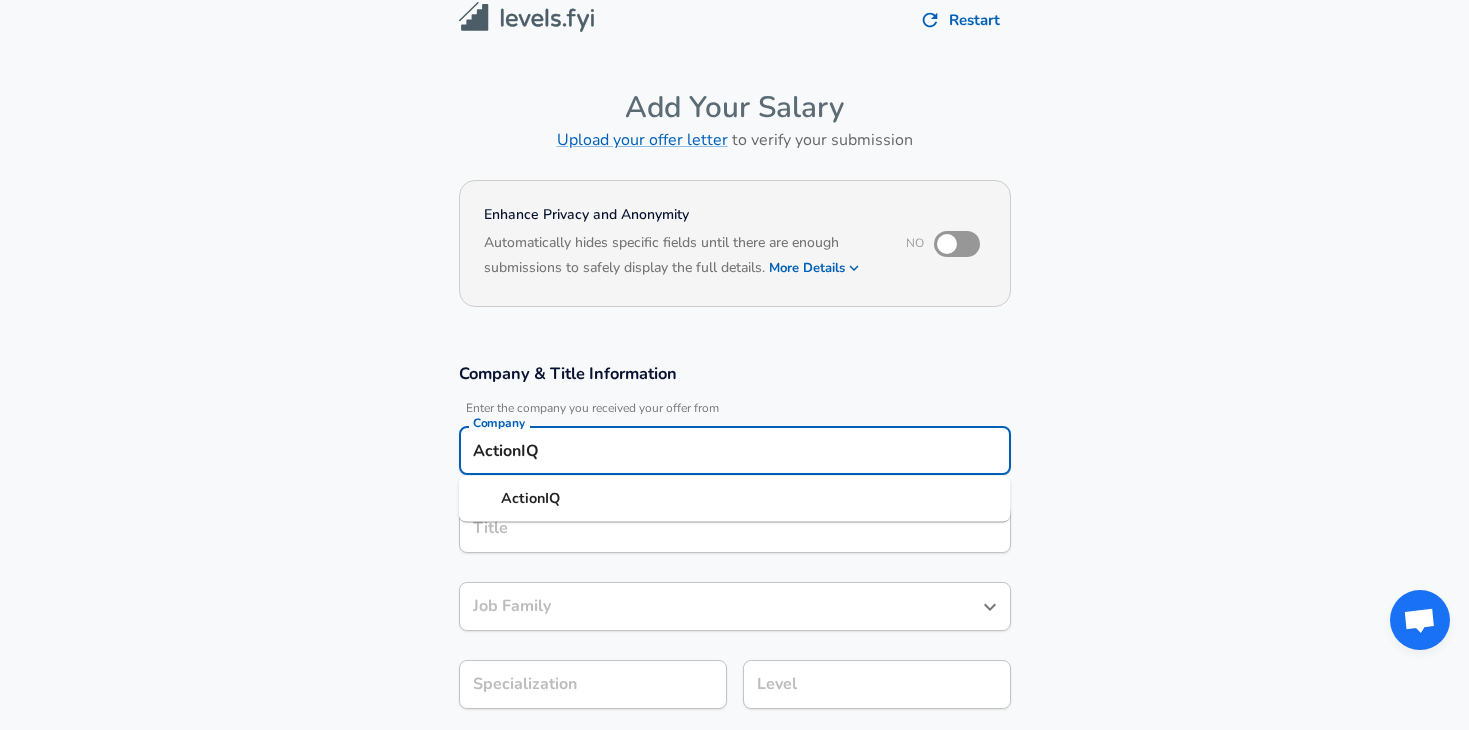 click on "ActionIQ" at bounding box center [735, 499] 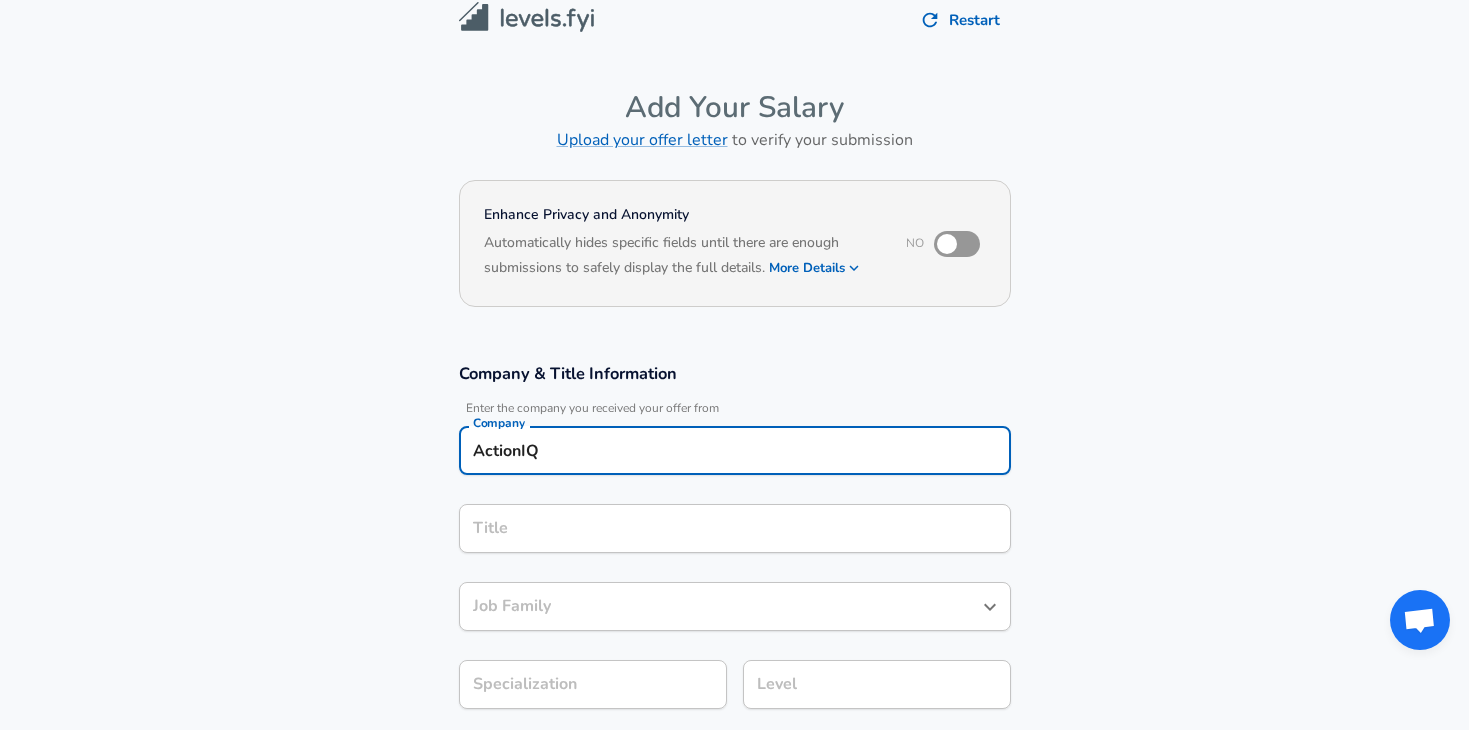 type on "ActionIQ" 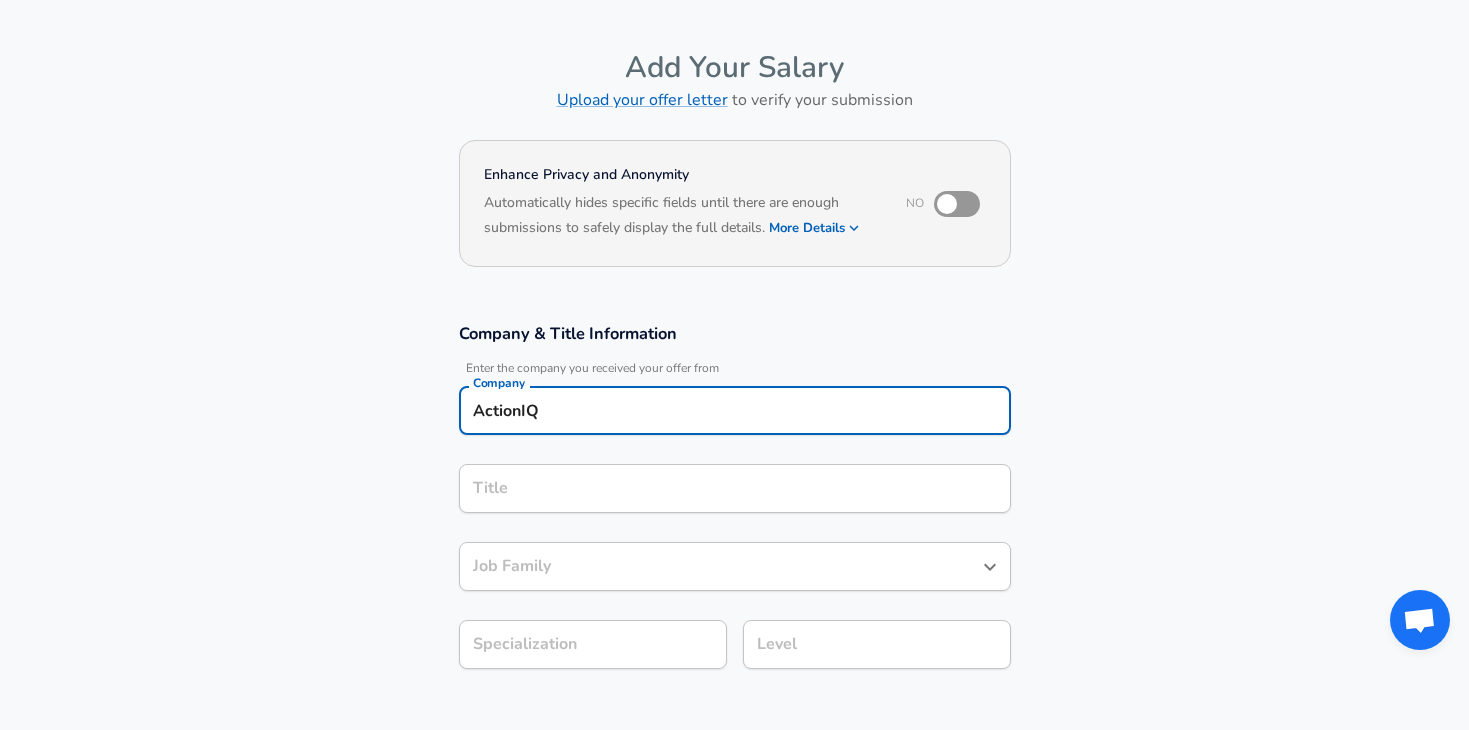 click on "Title" at bounding box center (735, 488) 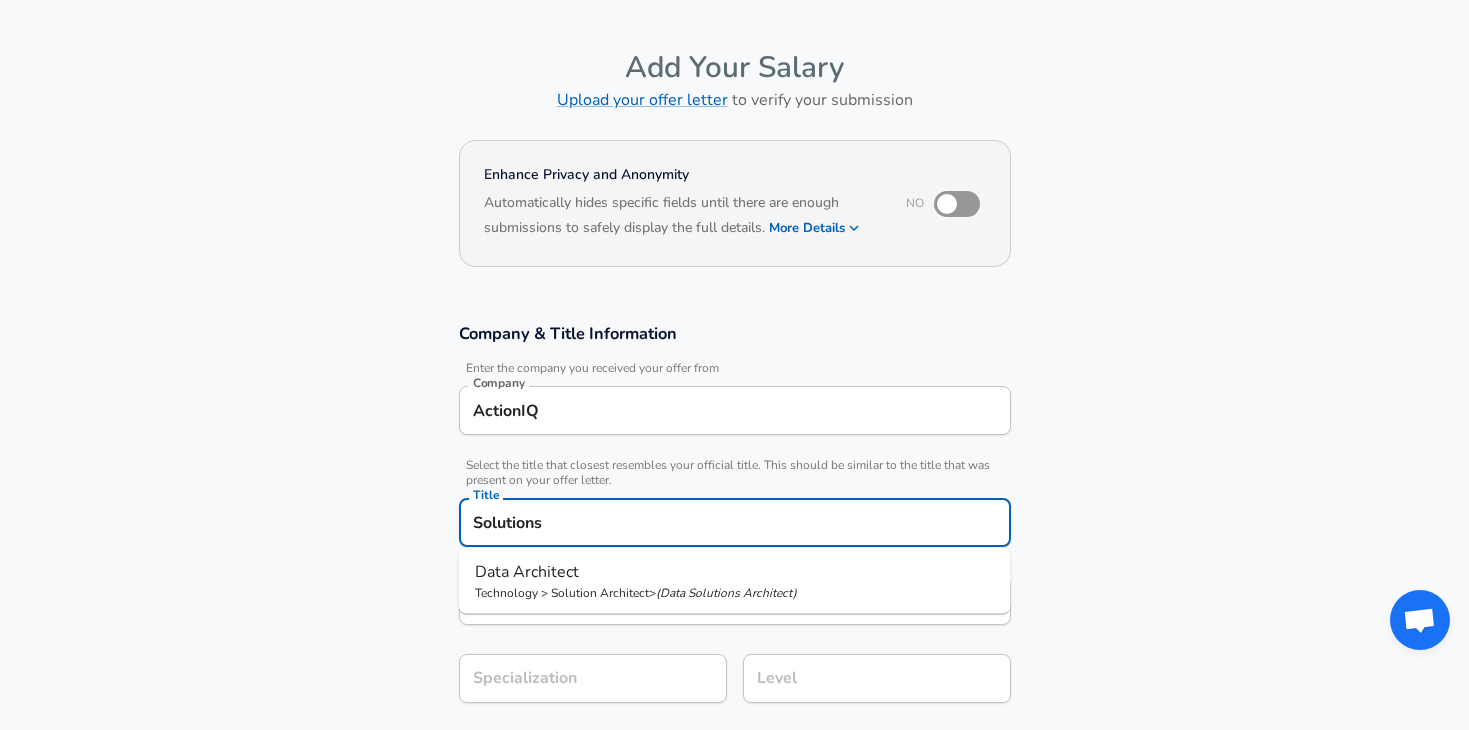 type on "s" 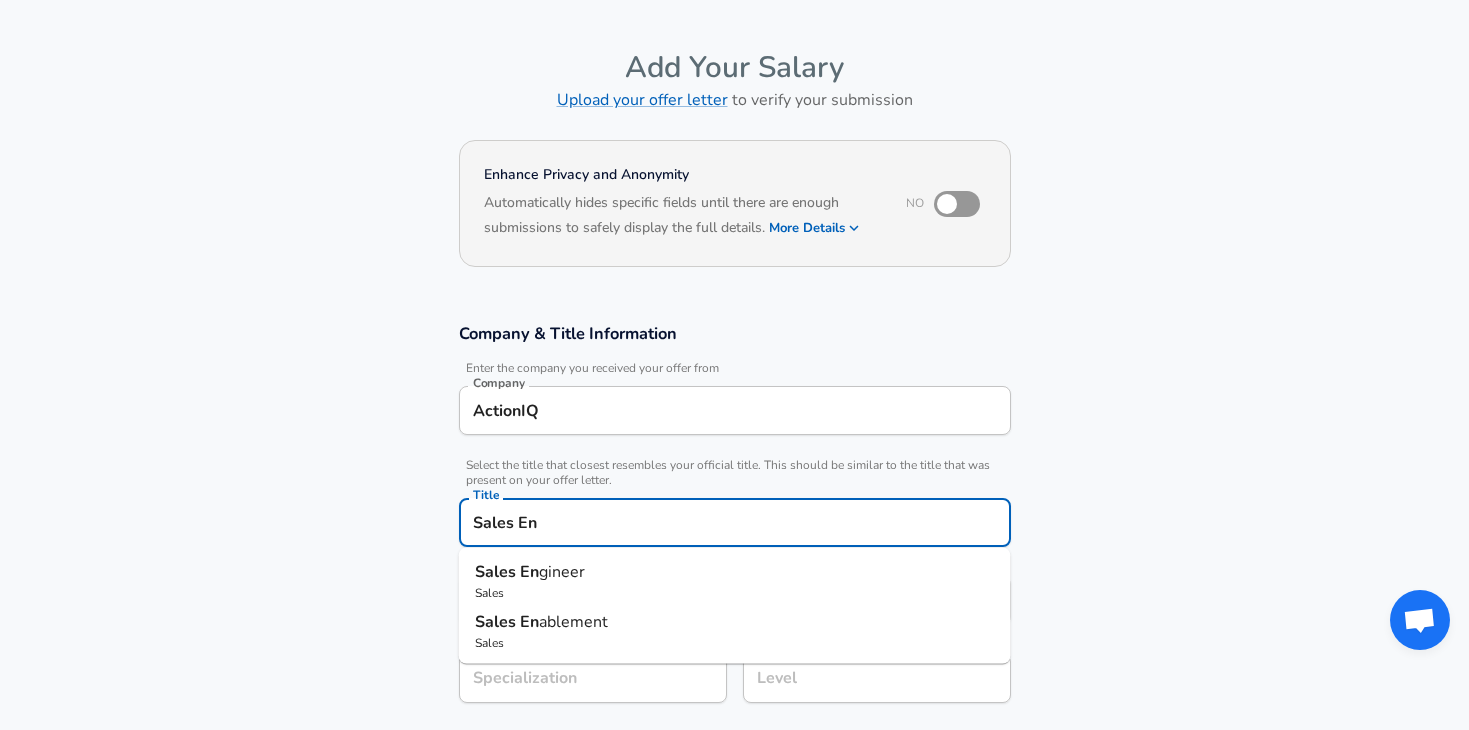 click on "Sales Engineer" at bounding box center (735, 572) 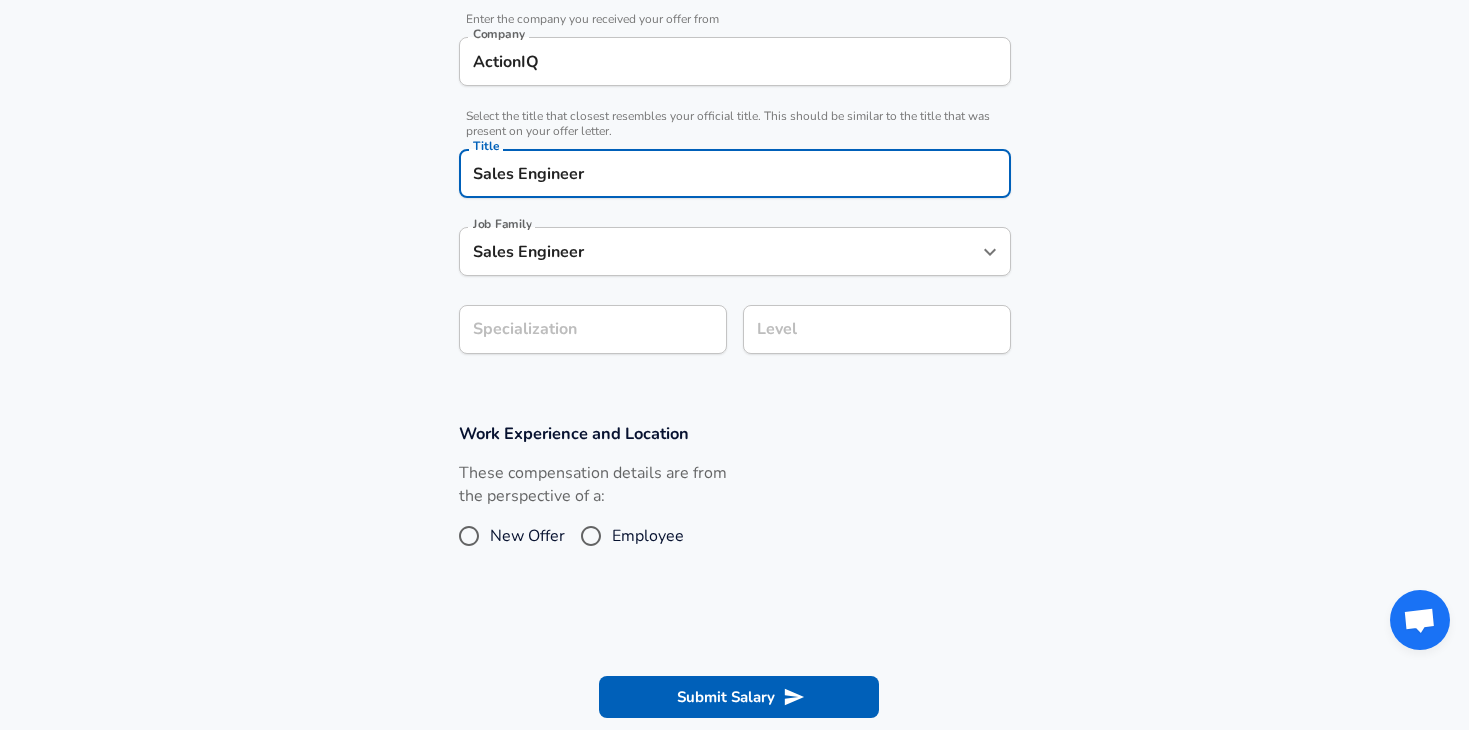 type on "Sales Engineer" 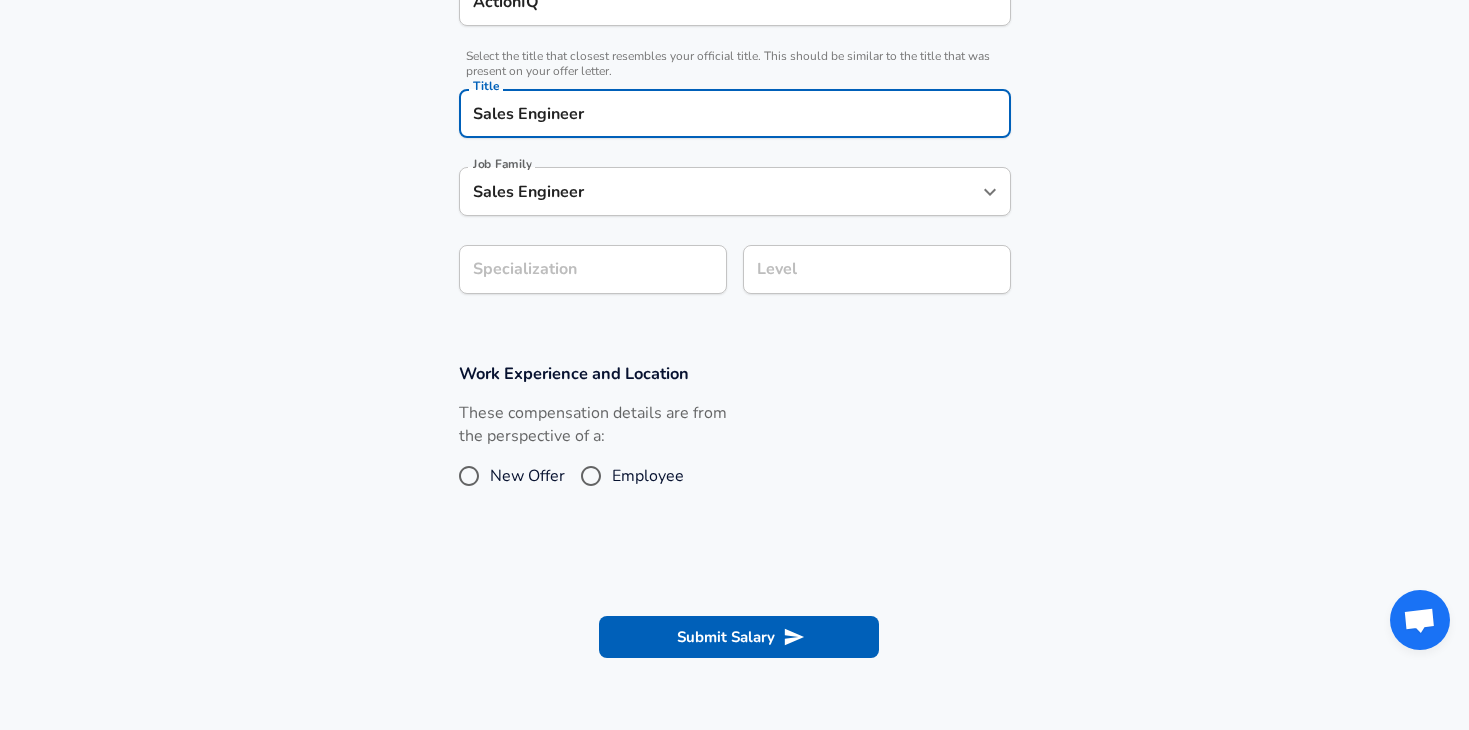 click on "Company & Title Information Enter the company you received your offer from Company ActionIQ Company Select the title that closest resembles your official title. This should be similar to the title that was present on your offer letter. Title Sales Engineer Title Job Family Sales Engineer Job Family Specialization Specialization Level Level" at bounding box center (734, 114) 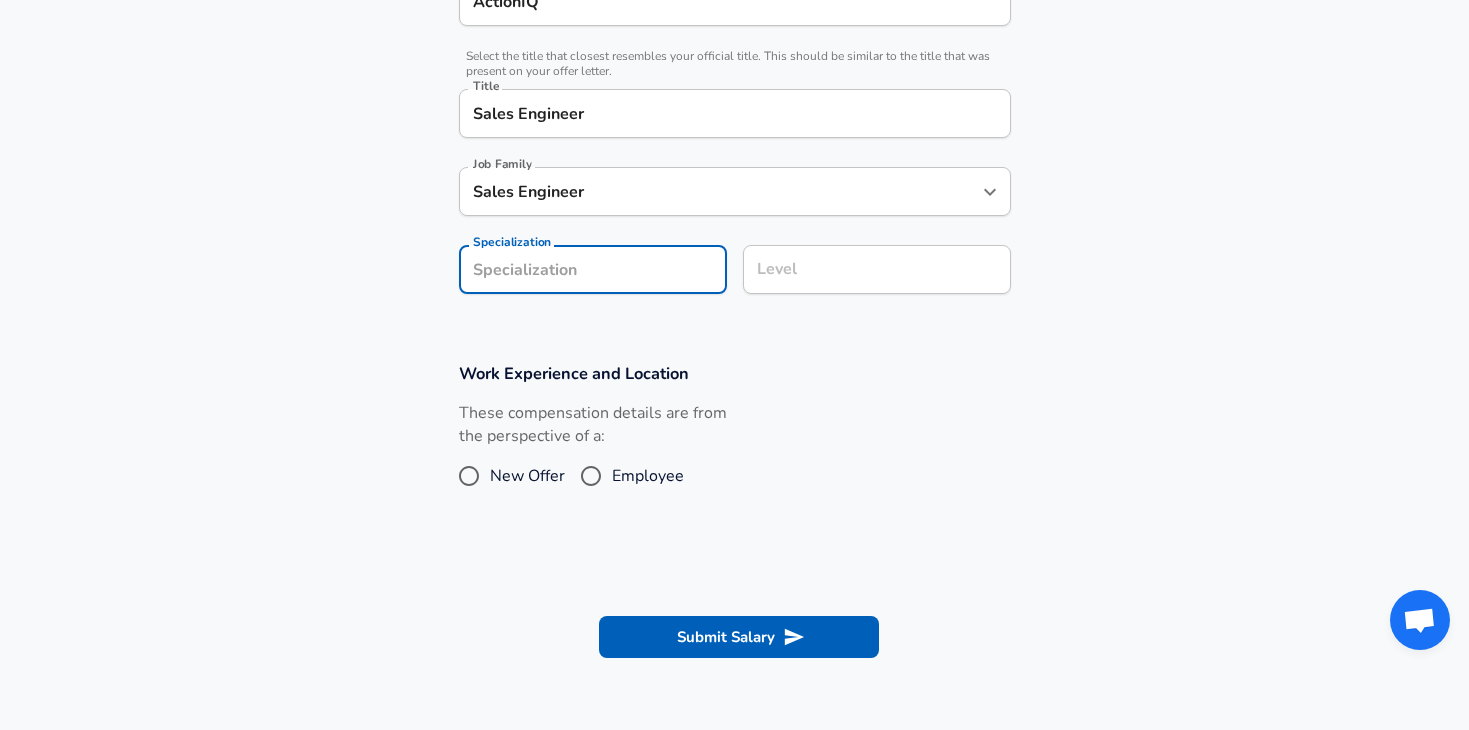 click on "Specialization" at bounding box center [593, 269] 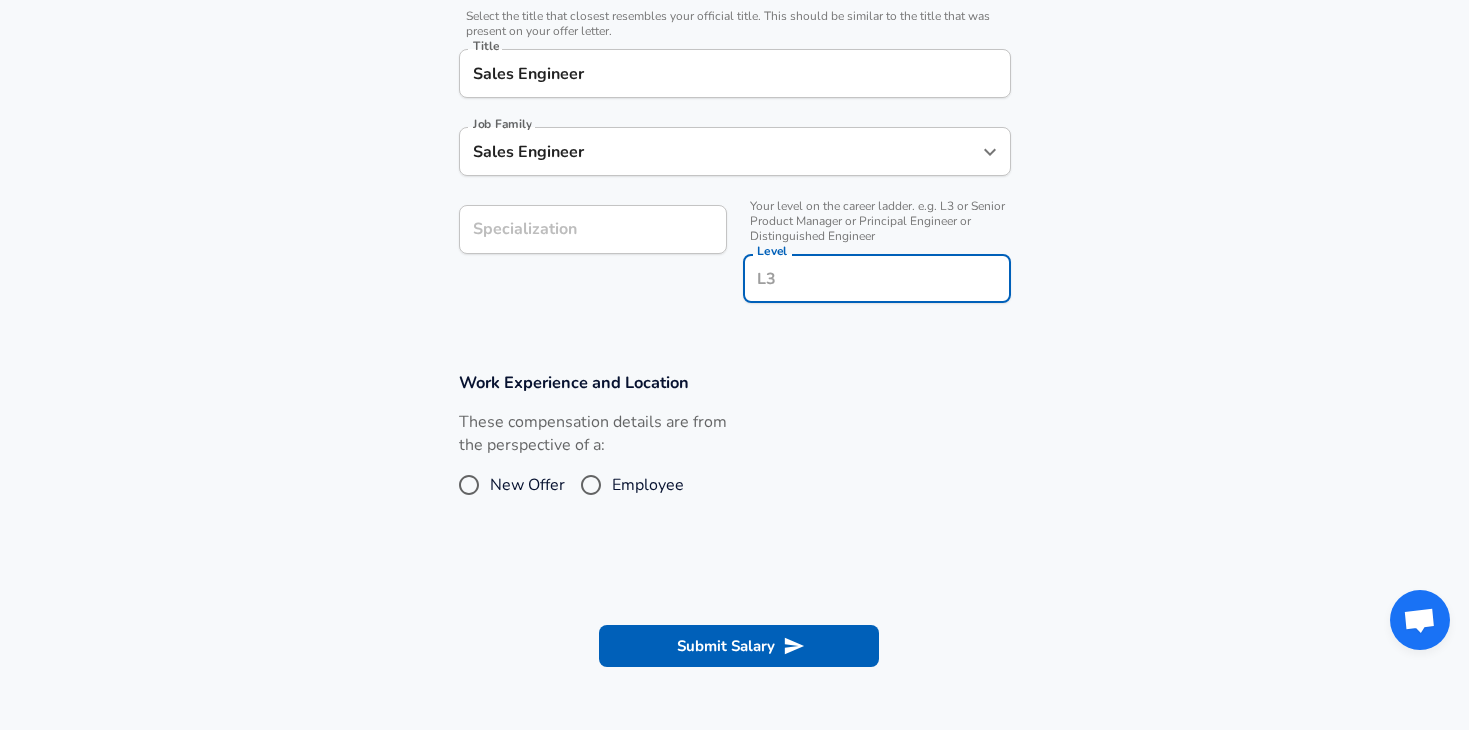 click on "Work Experience and Location These compensation details are from the perspective of a: New Offer Employee" at bounding box center [734, 448] 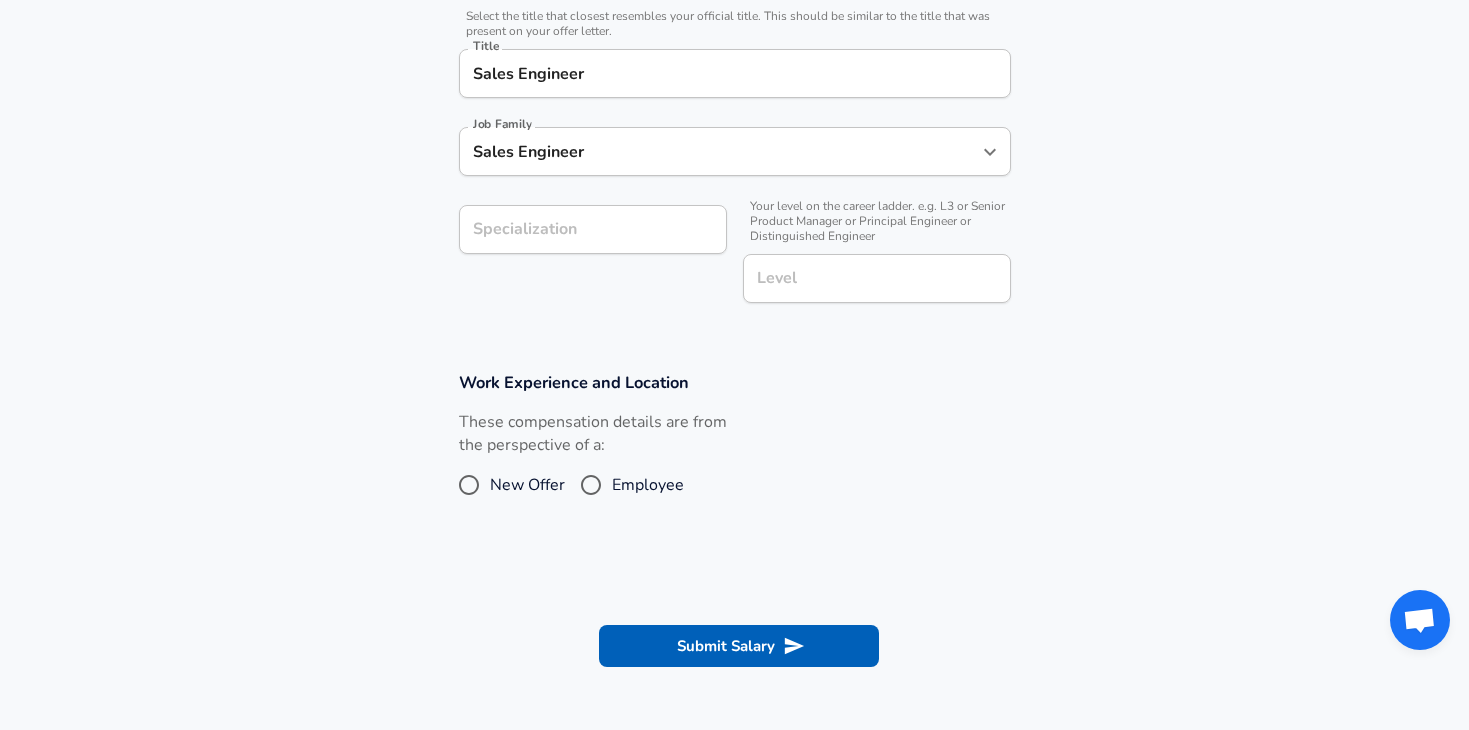 click on "Employee" at bounding box center [648, 485] 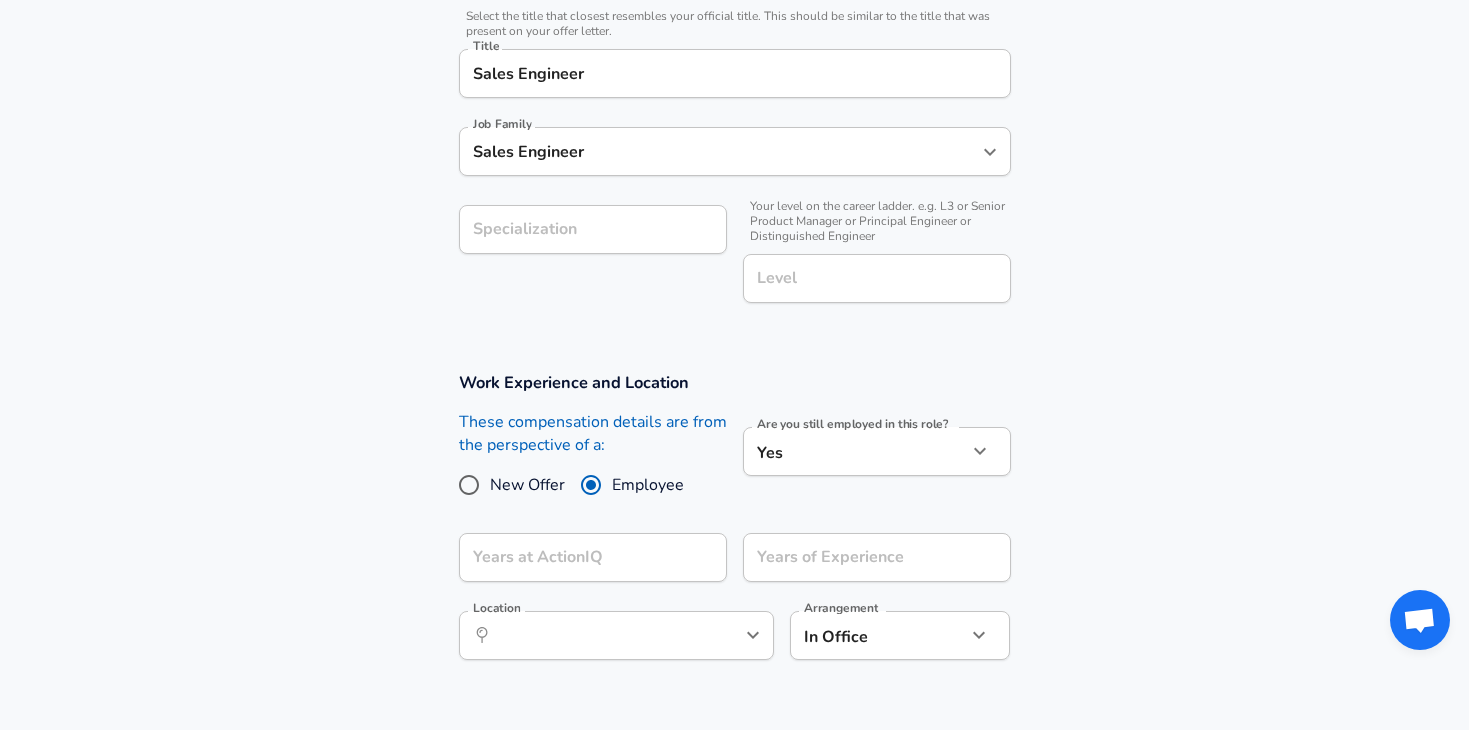 click on "Are you still employed in this role? Yes yes Are you still employed in this role?" at bounding box center [869, 464] 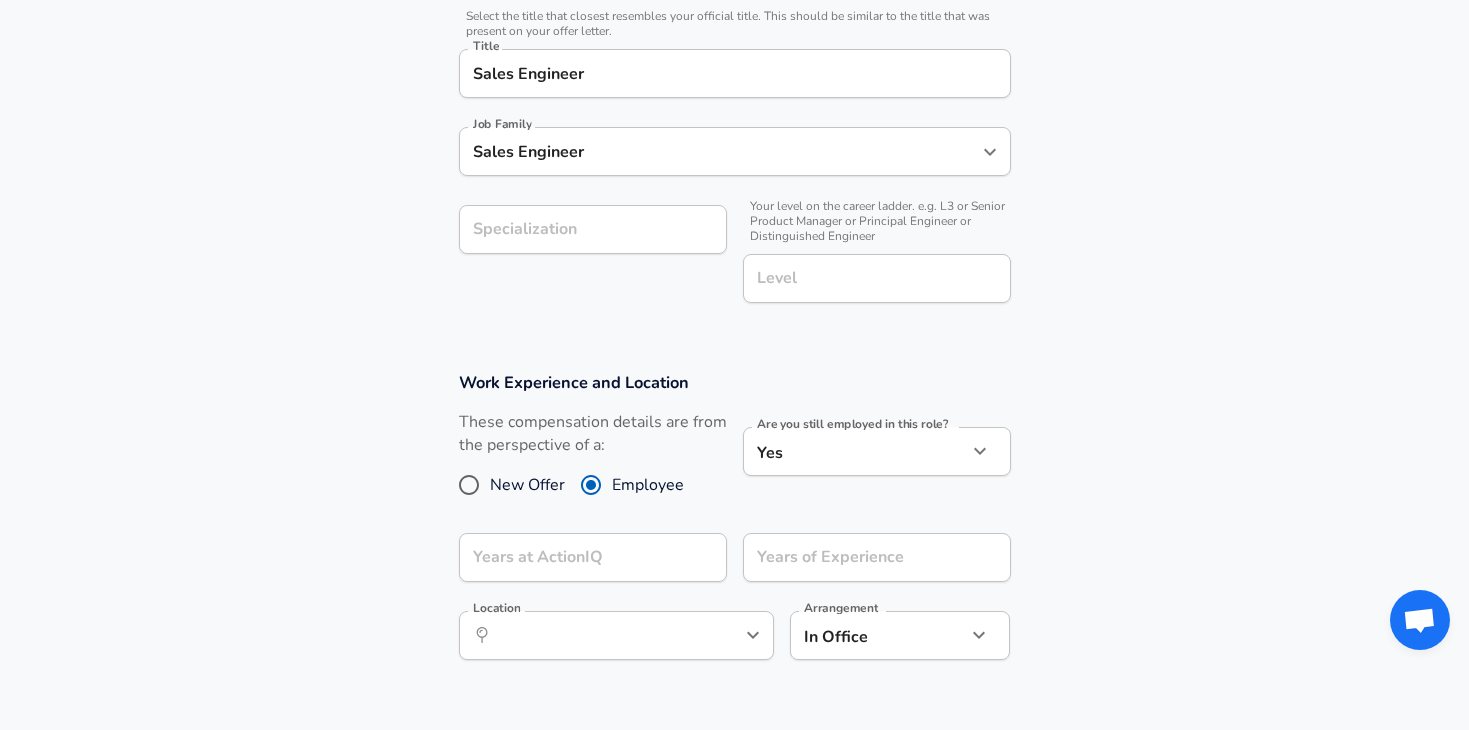 click on "Restart Add Your Salary Upload your offer letter to verify your submission Enhance Privacy and Anonymity No Automatically hides specific fields until there are enough submissions to safely display the full details. More Details Based on your submission and the data points that we have already collected, we will automatically hide and anonymize specific fields if there aren't enough data points to remain sufficiently anonymous. Company & Title Information Enter the company you received your offer from Company ActionIQ Company Select the title that closest resembles your official title. This should be similar to the title that was present on your offer letter. Title Sales Engineer Title Job Family Sales Engineer Job Family Specialization Specialization Your level on the career ladder. e.g. L3 or Senior Product Manager or Principal Engineer or Distinguished Engineer Level Level Work Experience and Location These compensation details are from the perspective of a: New Offer Employee Yes yes Location" at bounding box center (734, -141) 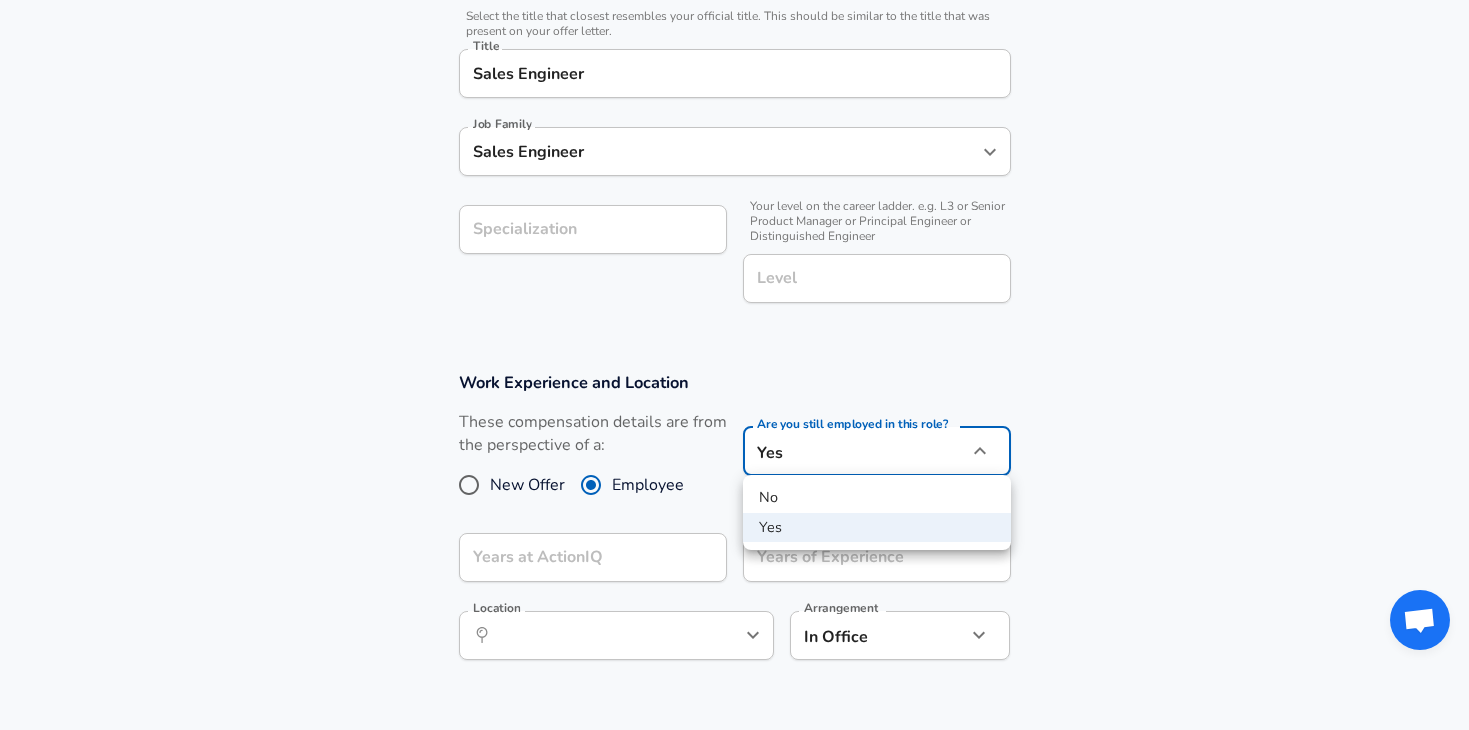 click on "No" at bounding box center [877, 498] 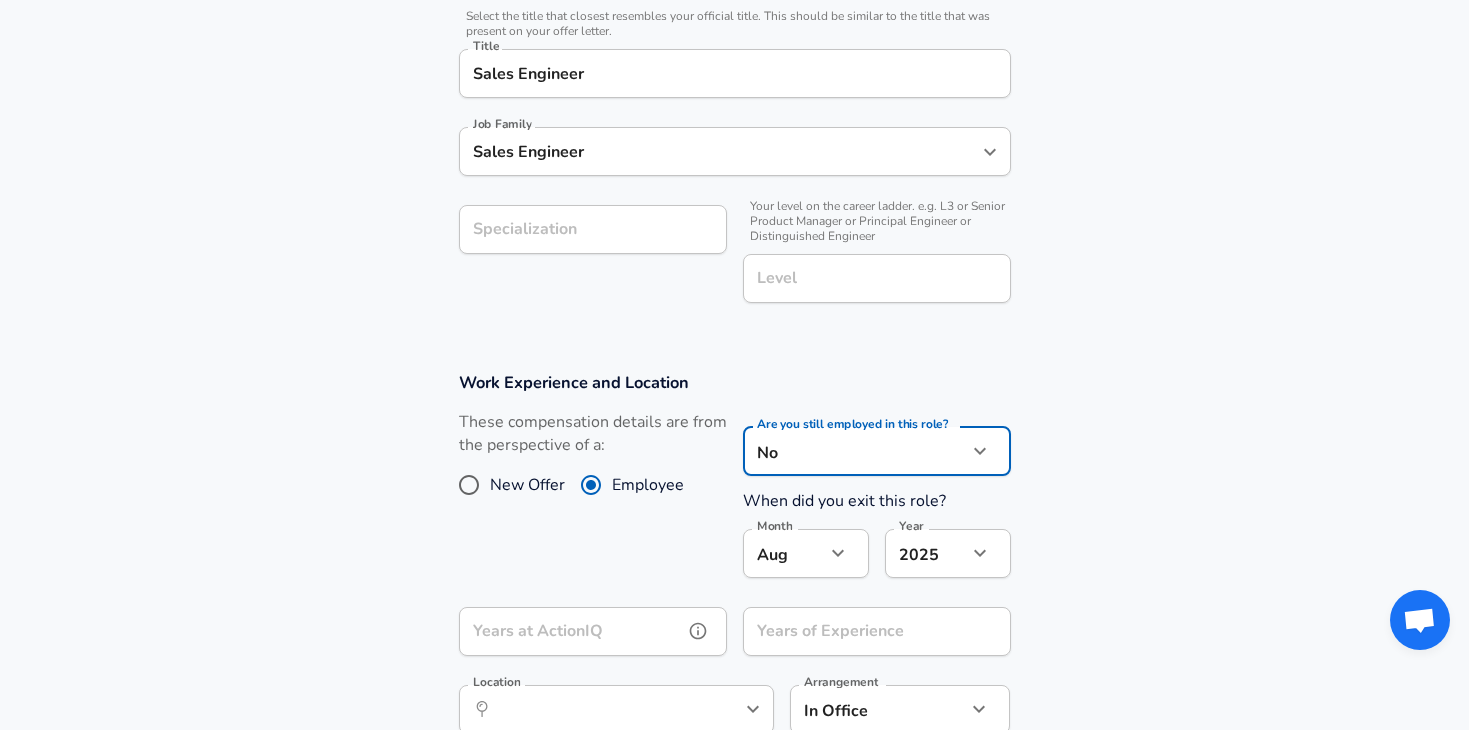 click on "Years at ActionIQ" at bounding box center (571, 631) 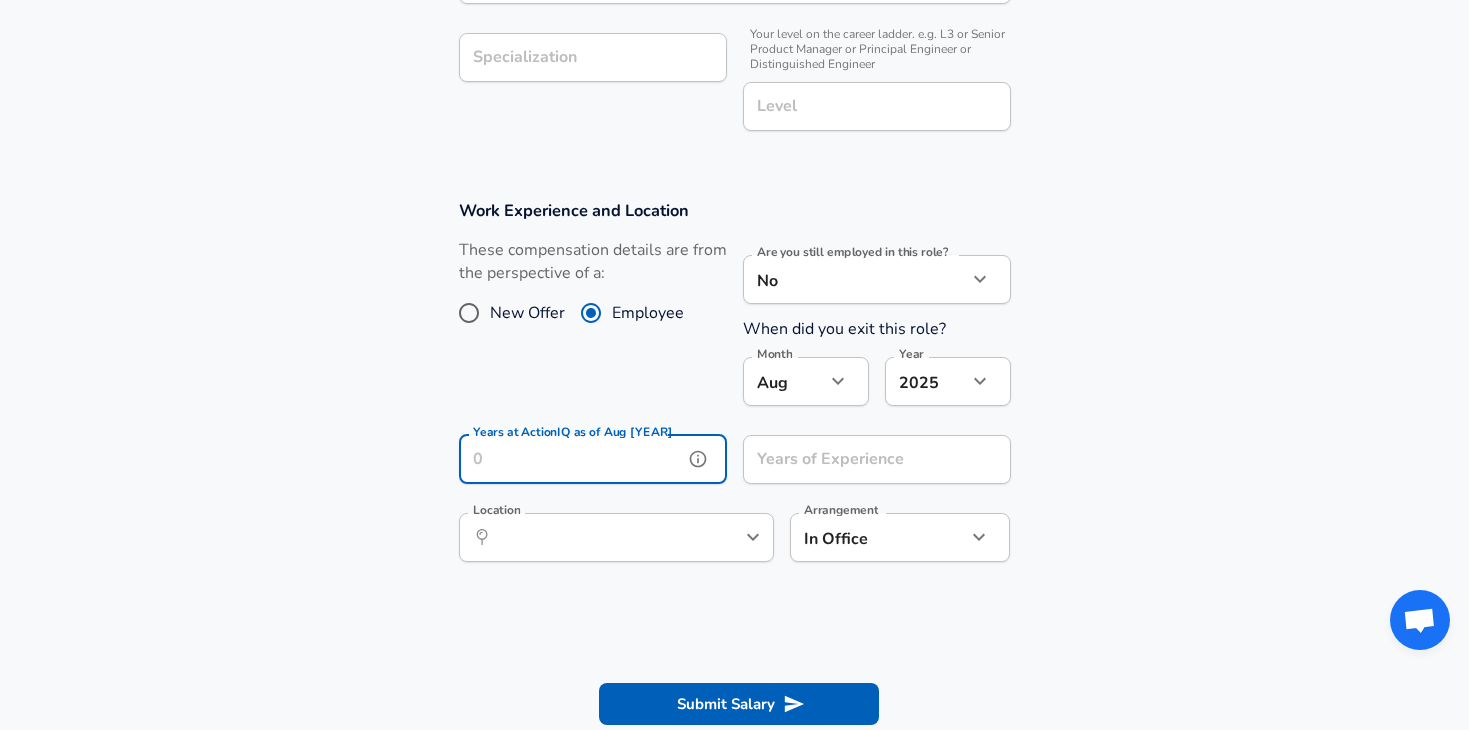 scroll, scrollTop: 740, scrollLeft: 0, axis: vertical 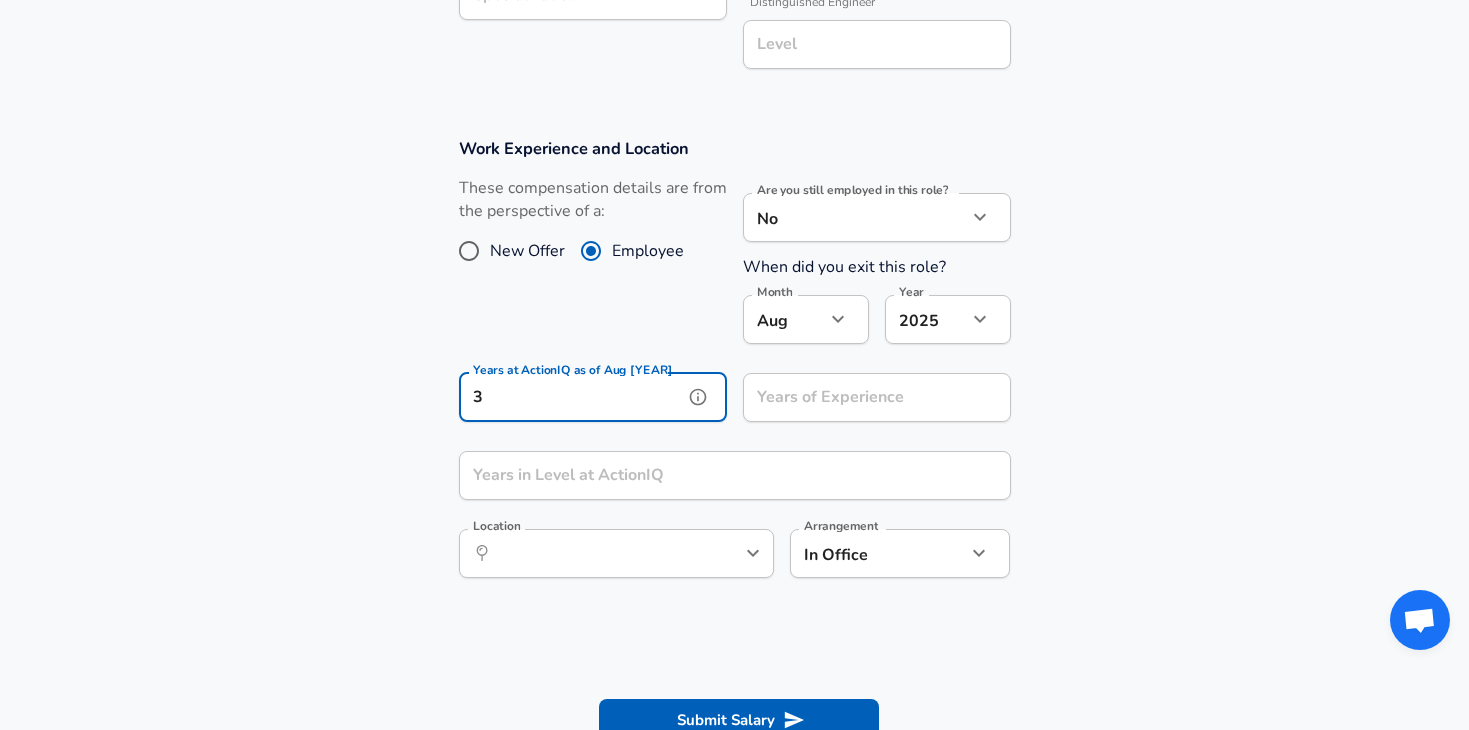 type on "3" 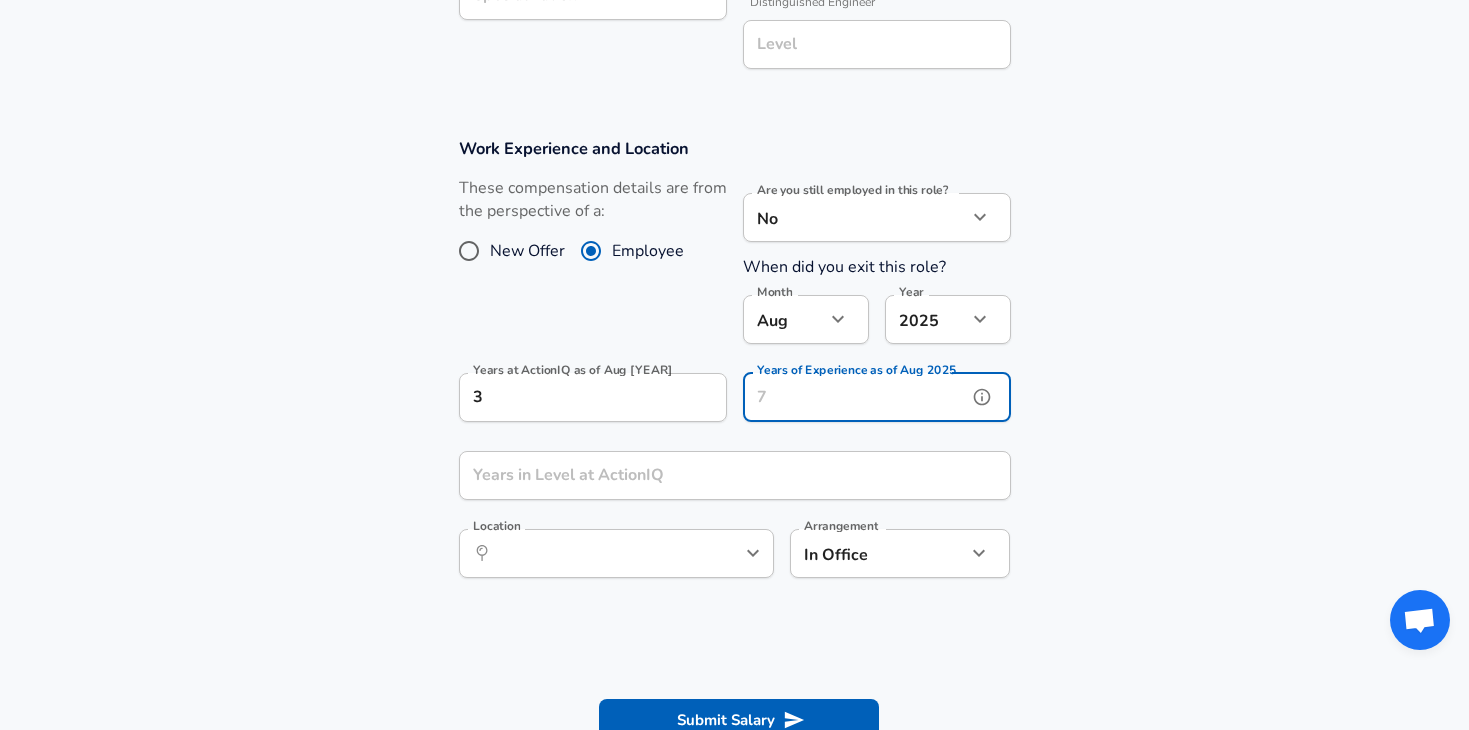 click on "Years of Experience as of Aug 2025" at bounding box center (855, 397) 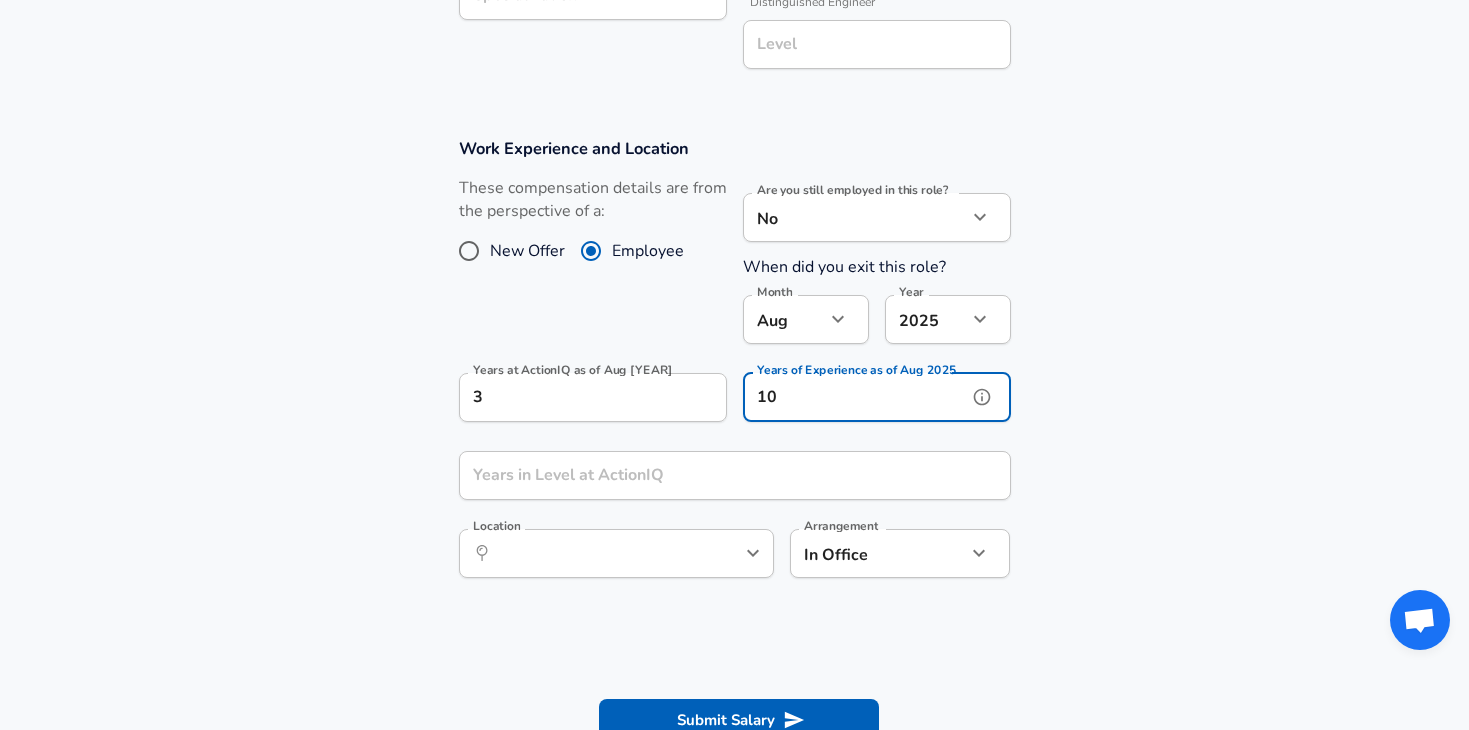 type on "10" 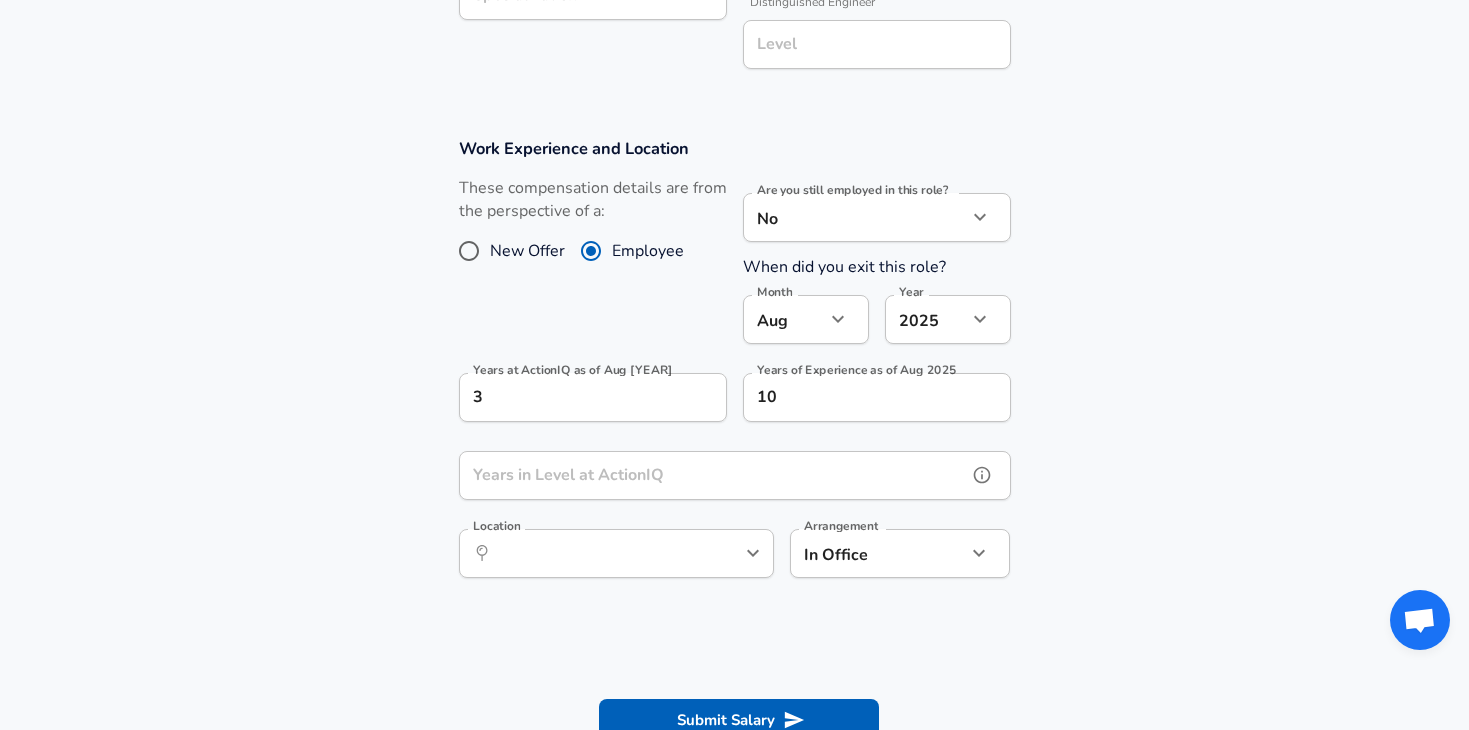 click on "Years in Level at ActionIQ" at bounding box center (713, 475) 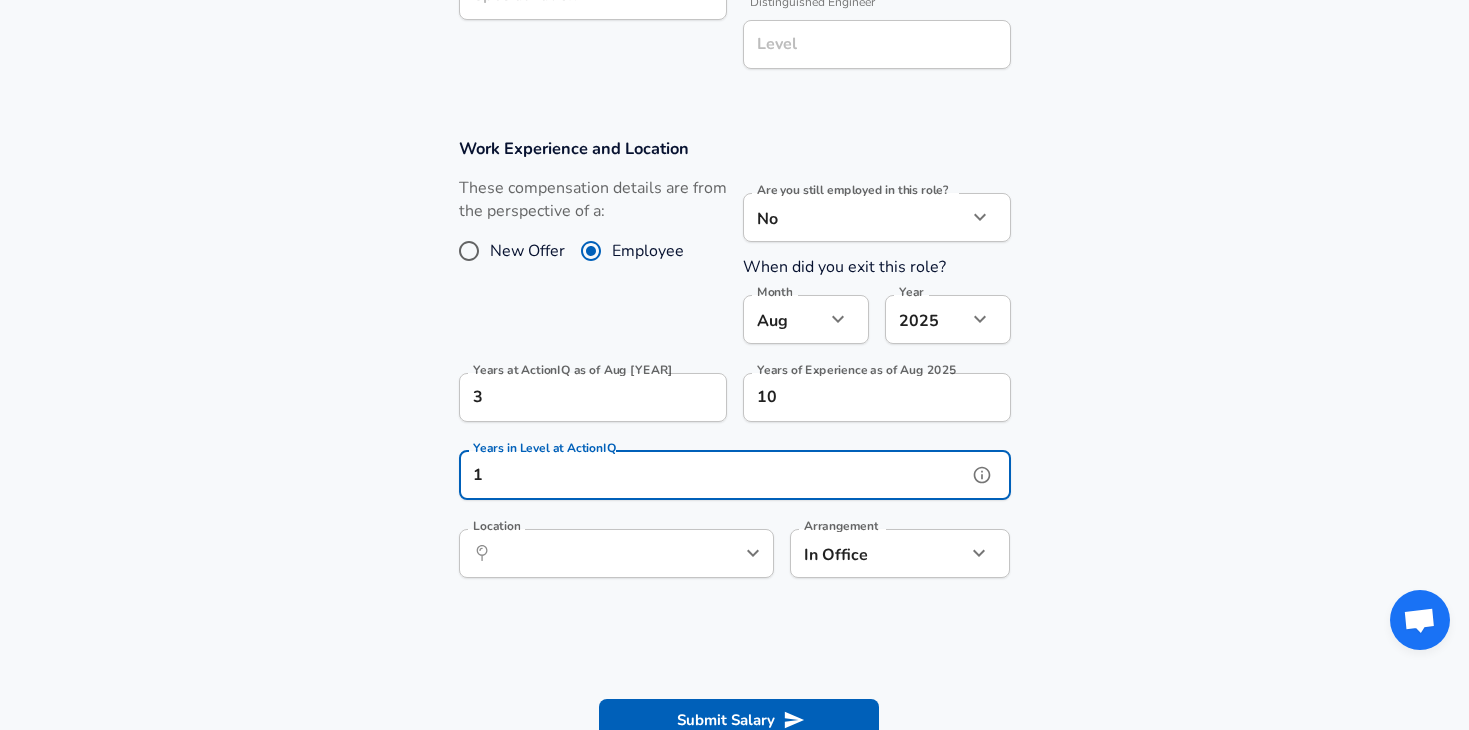 type on "1" 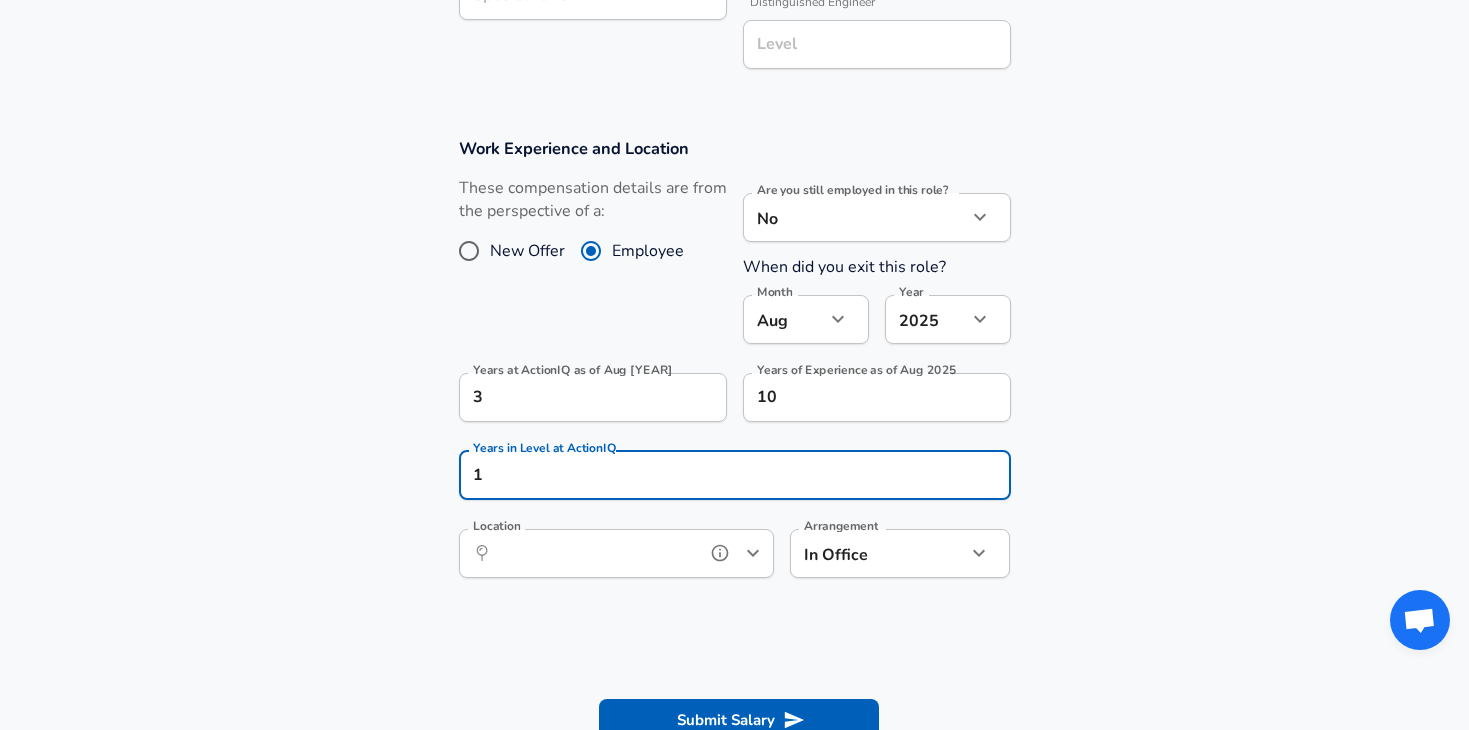 click on "Location" at bounding box center [594, 553] 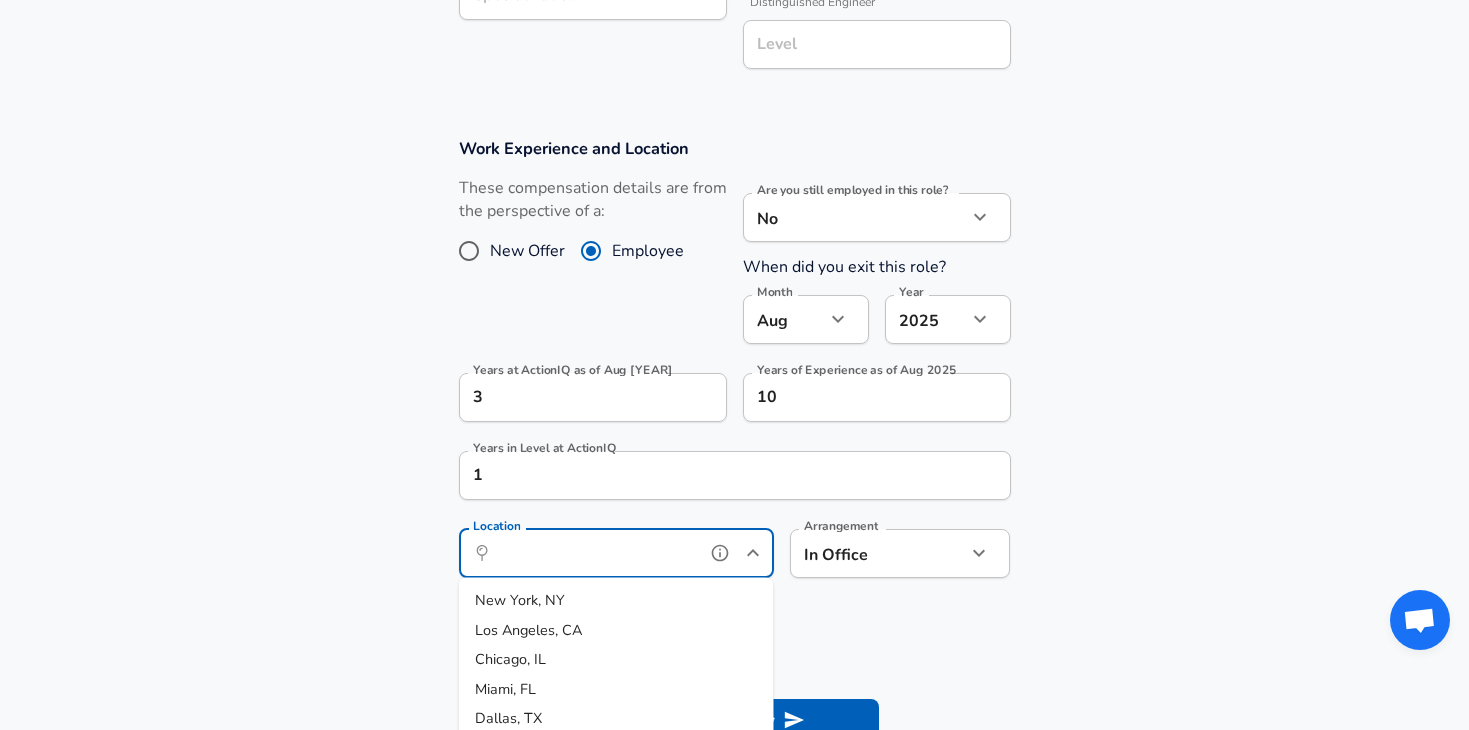 click on "New York, NY" at bounding box center [616, 601] 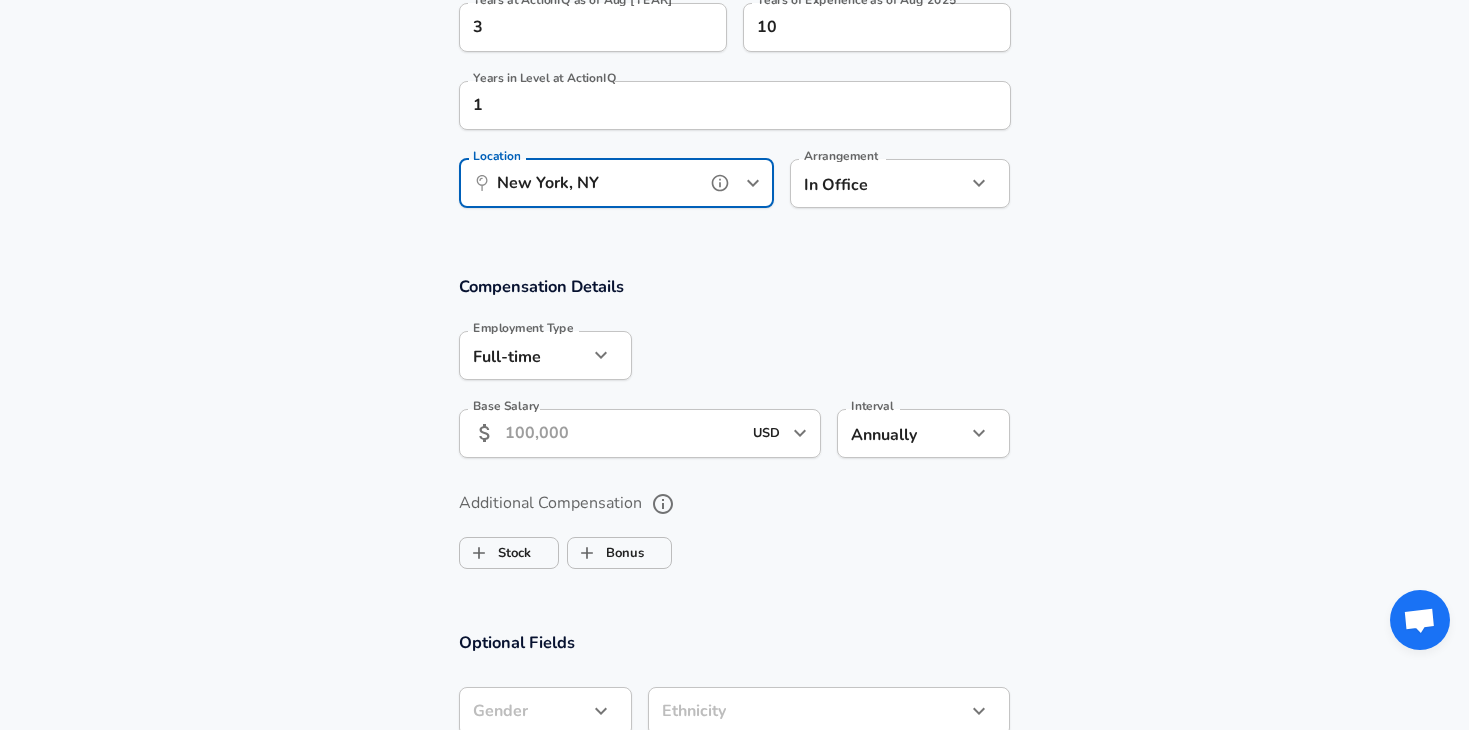 scroll, scrollTop: 1113, scrollLeft: 0, axis: vertical 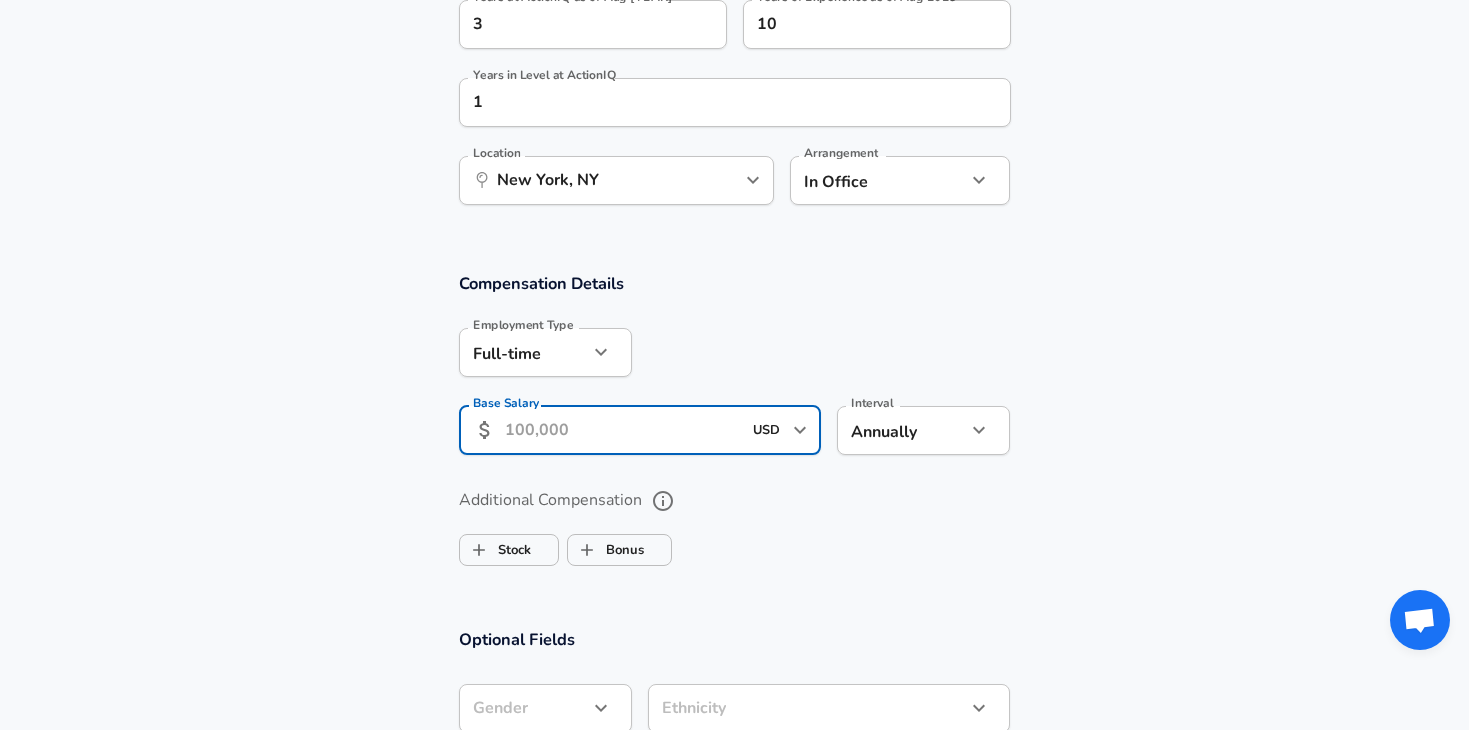 click on "Base Salary" at bounding box center (623, 430) 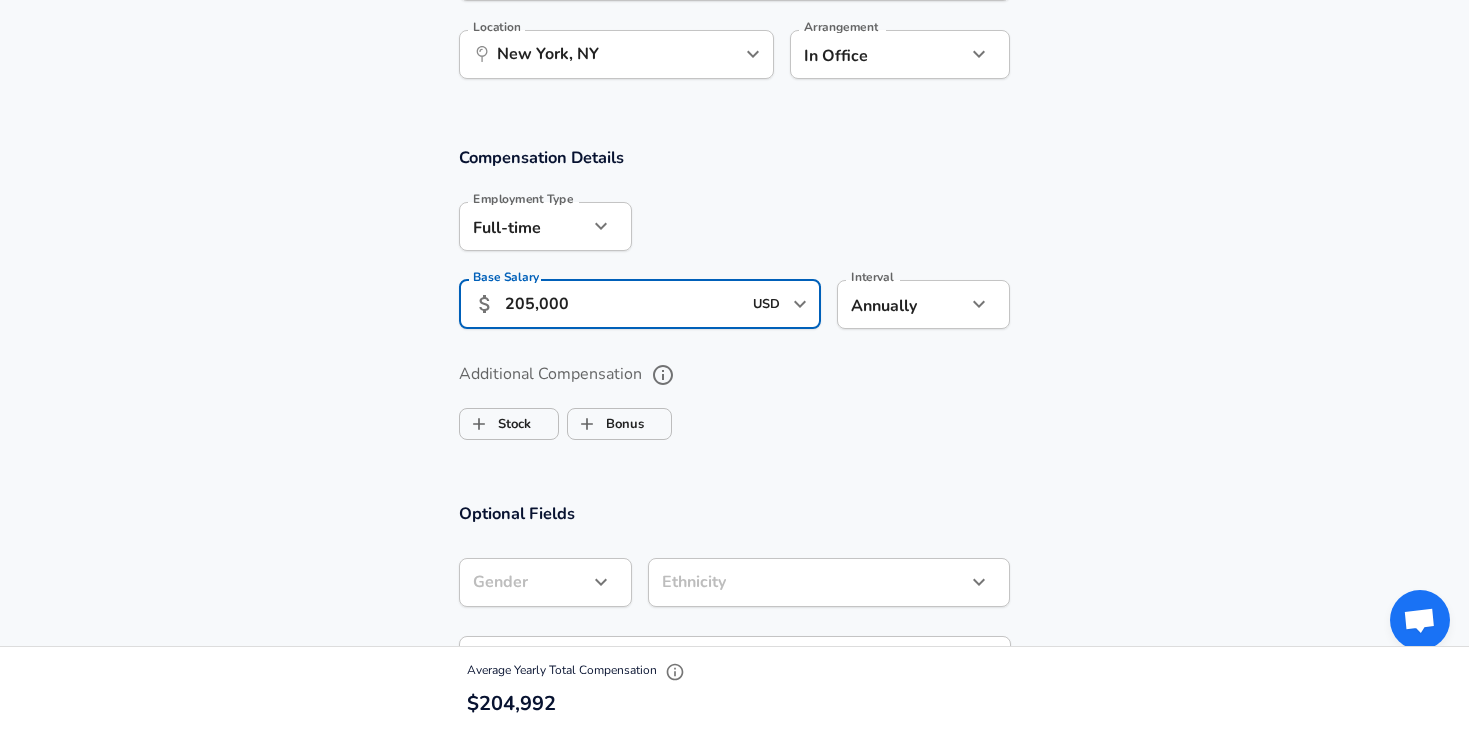 scroll, scrollTop: 1272, scrollLeft: 0, axis: vertical 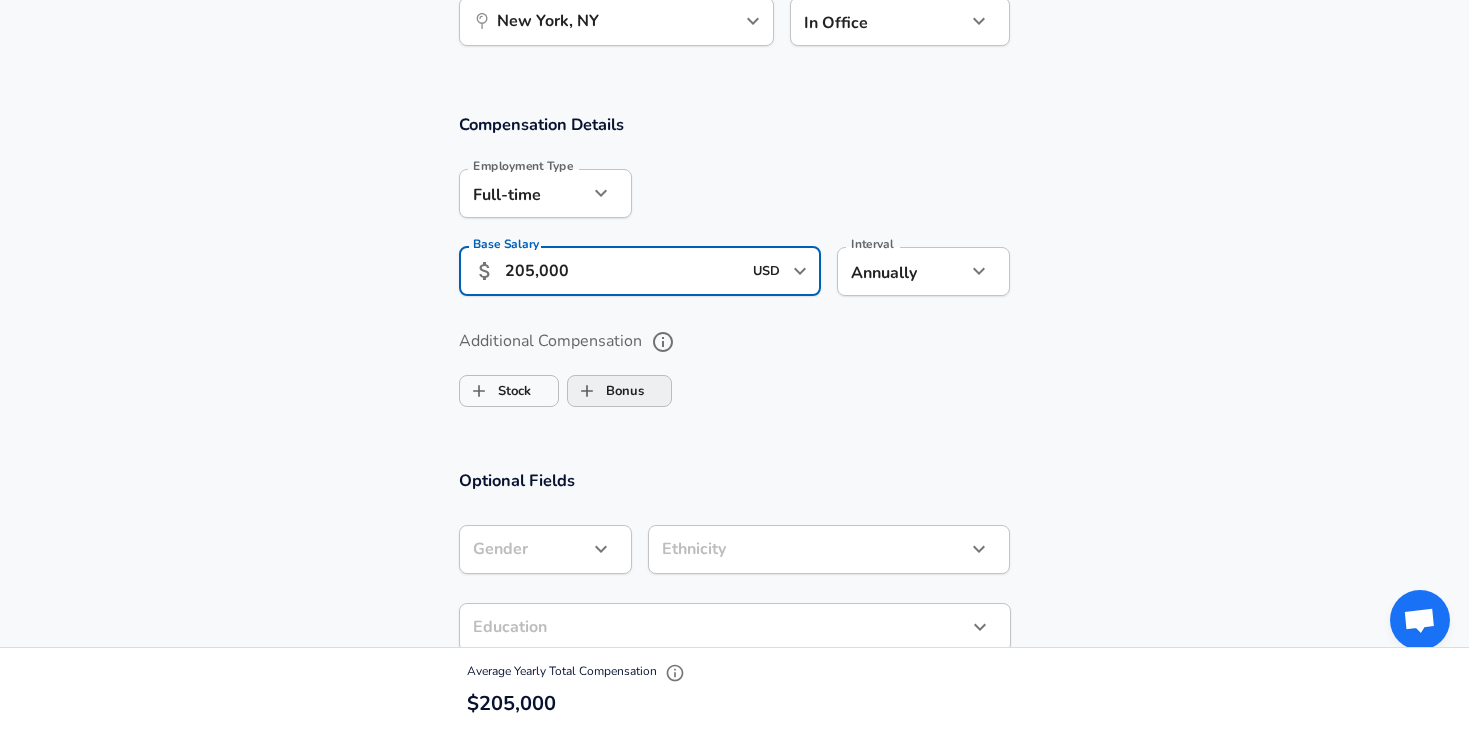 type on "205,000" 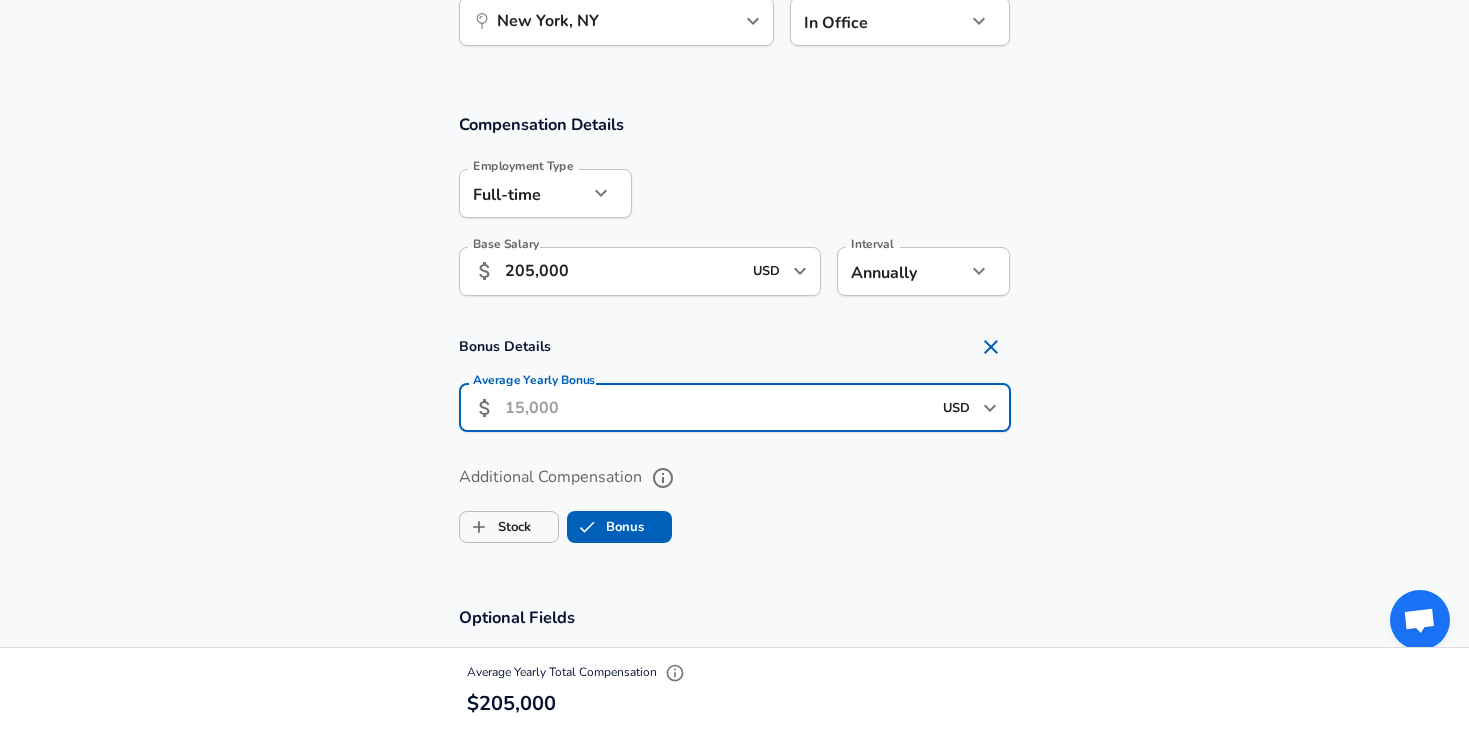 click on "Average Yearly Bonus" at bounding box center [718, 407] 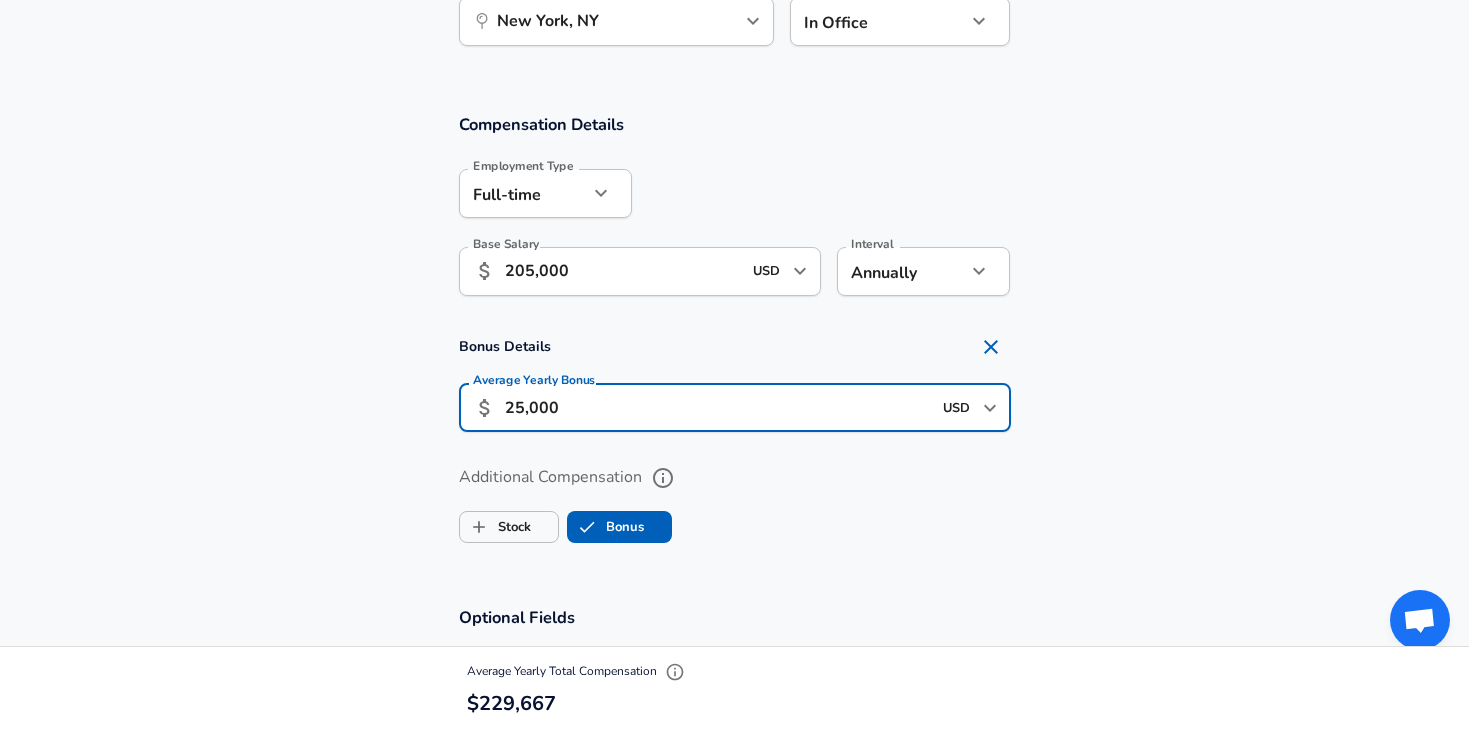 type on "25,000" 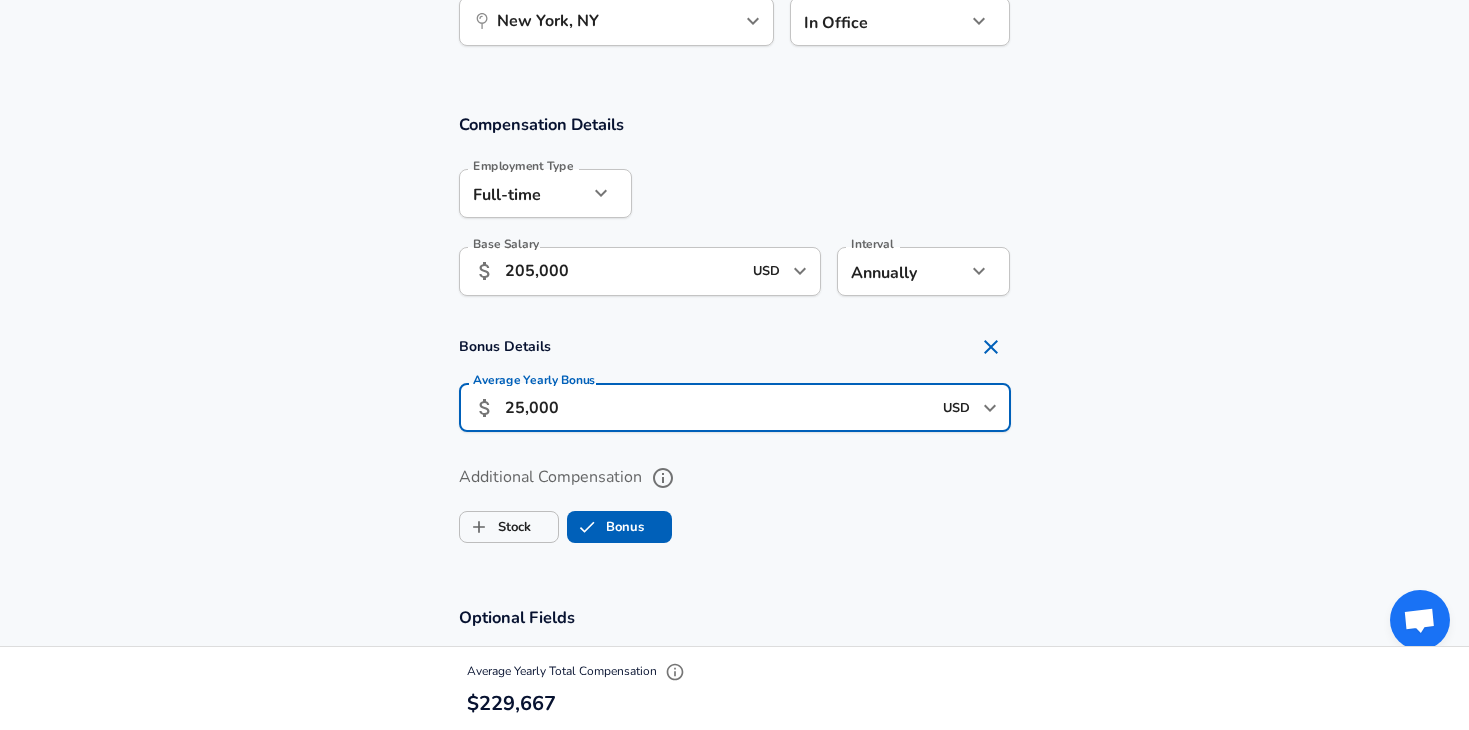 click on "Bonus" at bounding box center [606, 527] 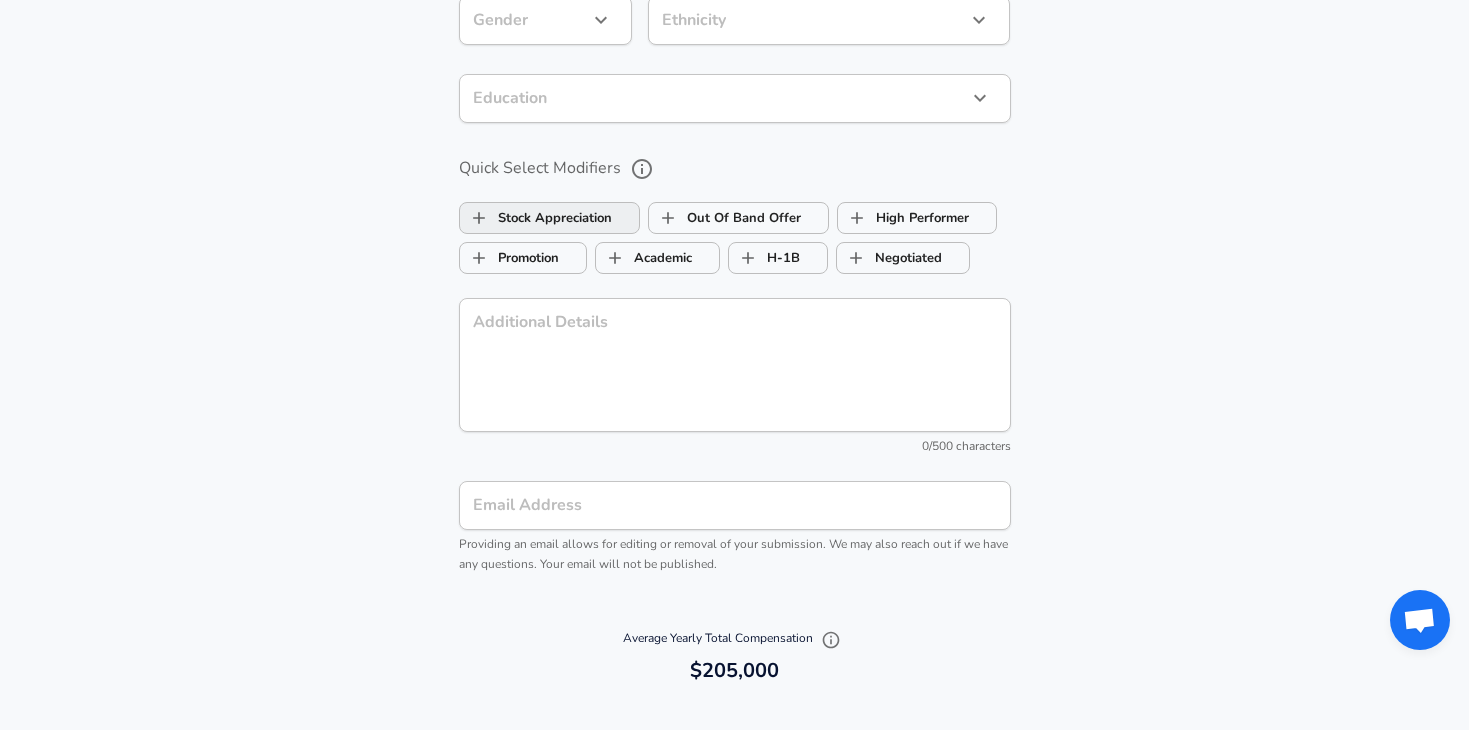 scroll, scrollTop: 2110, scrollLeft: 0, axis: vertical 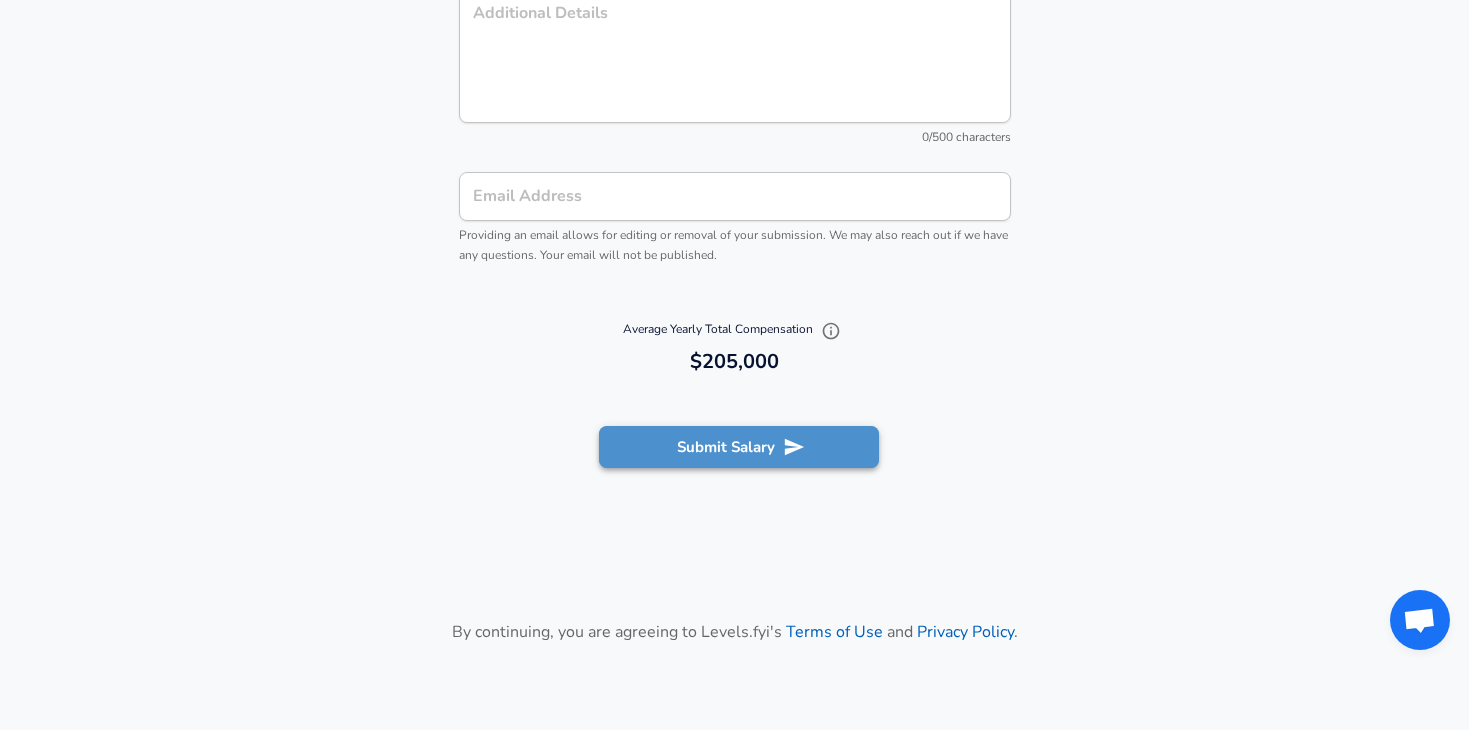 click on "Submit Salary" at bounding box center [739, 447] 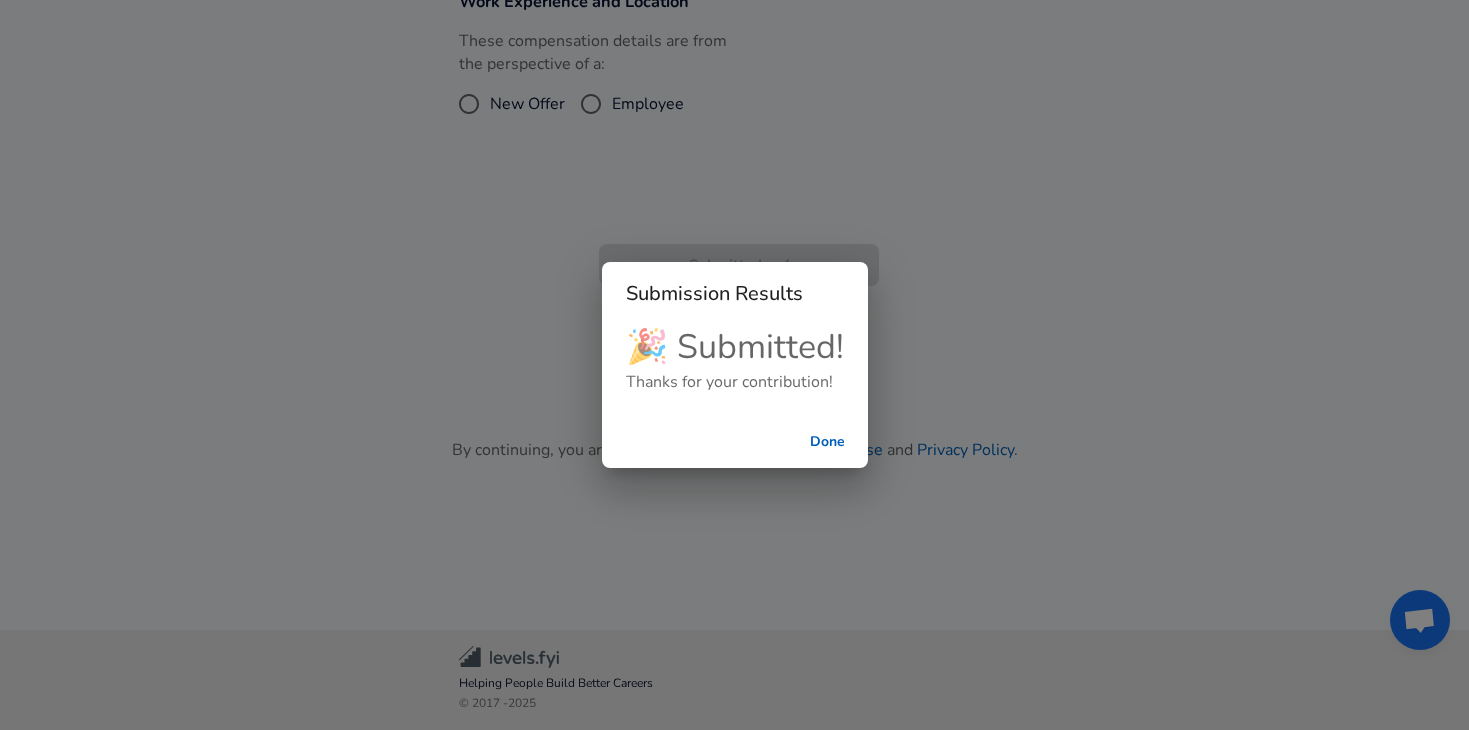 scroll, scrollTop: 613, scrollLeft: 0, axis: vertical 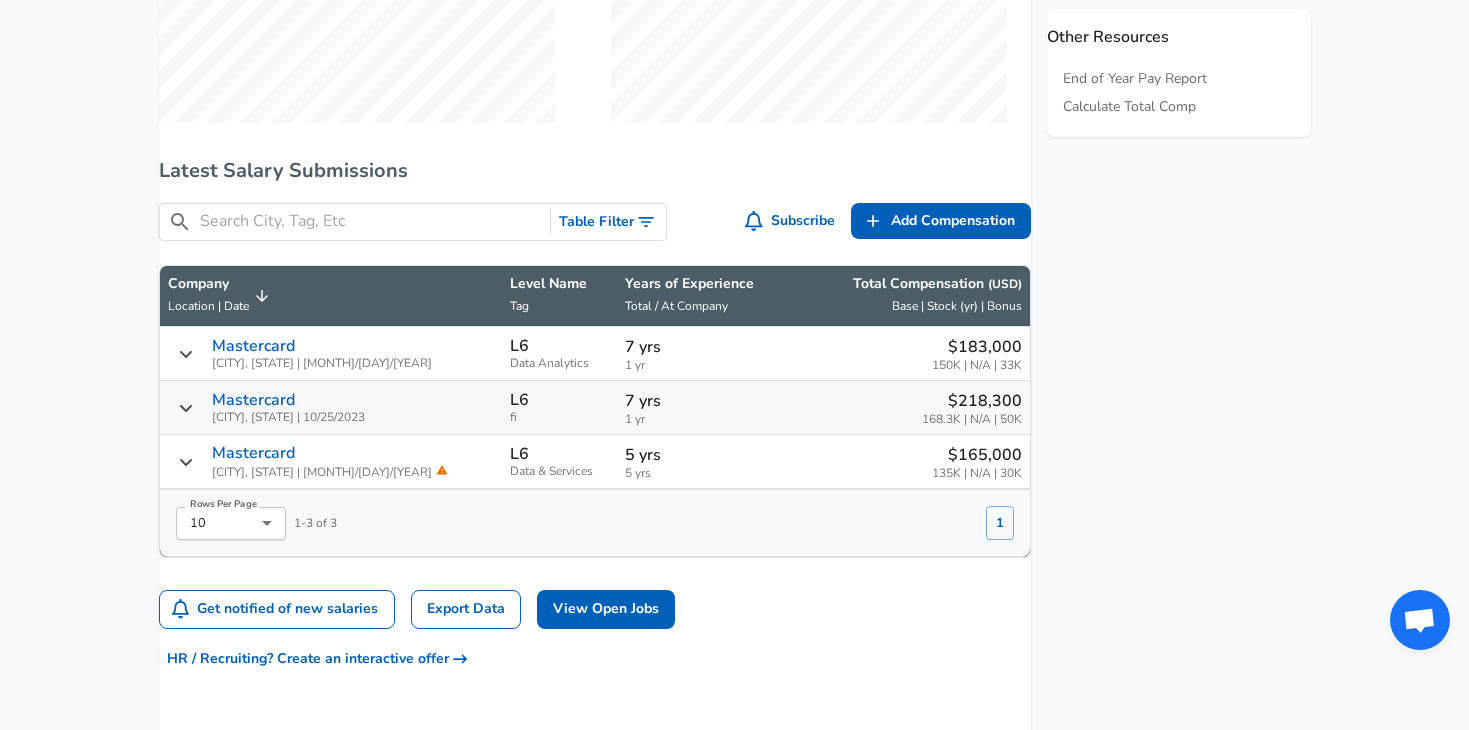 click on "Mastercard" at bounding box center (253, 453) 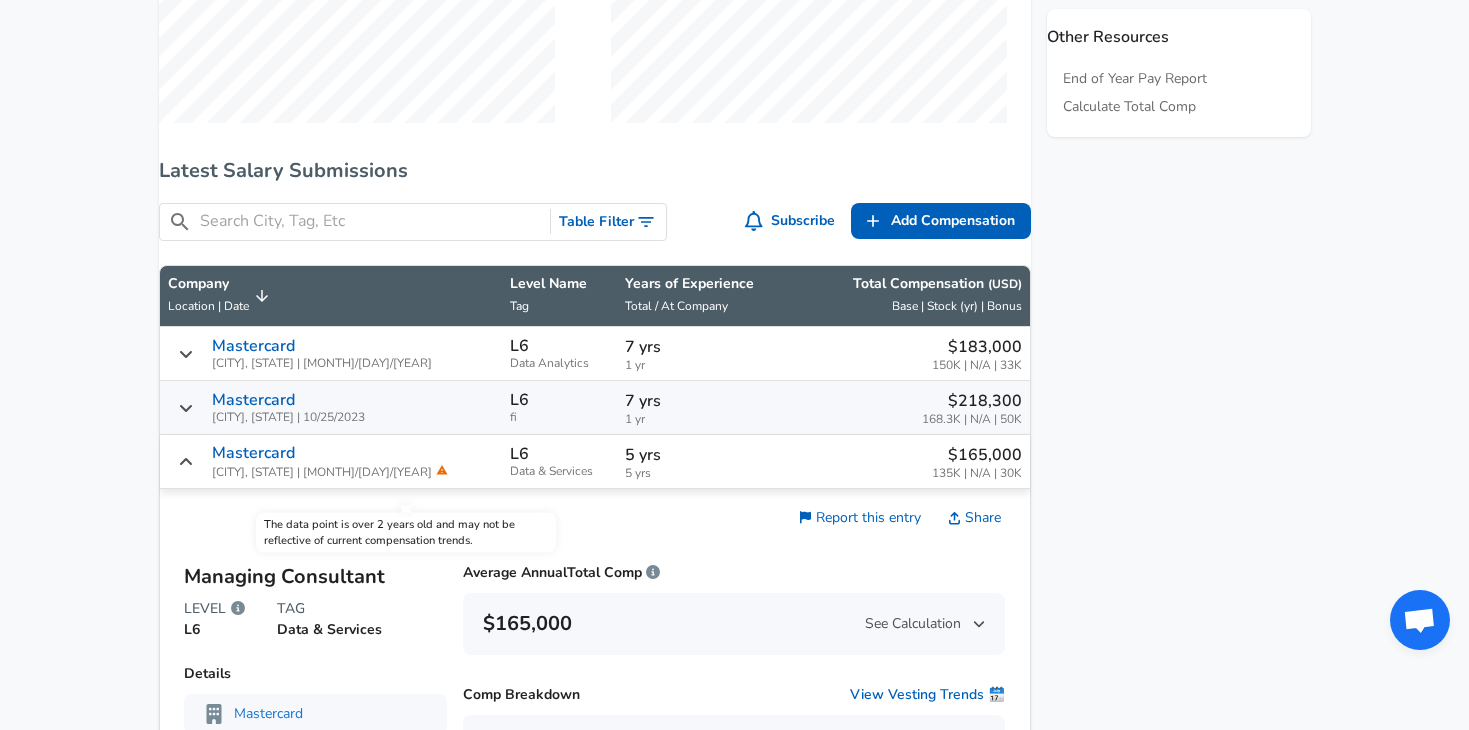 click 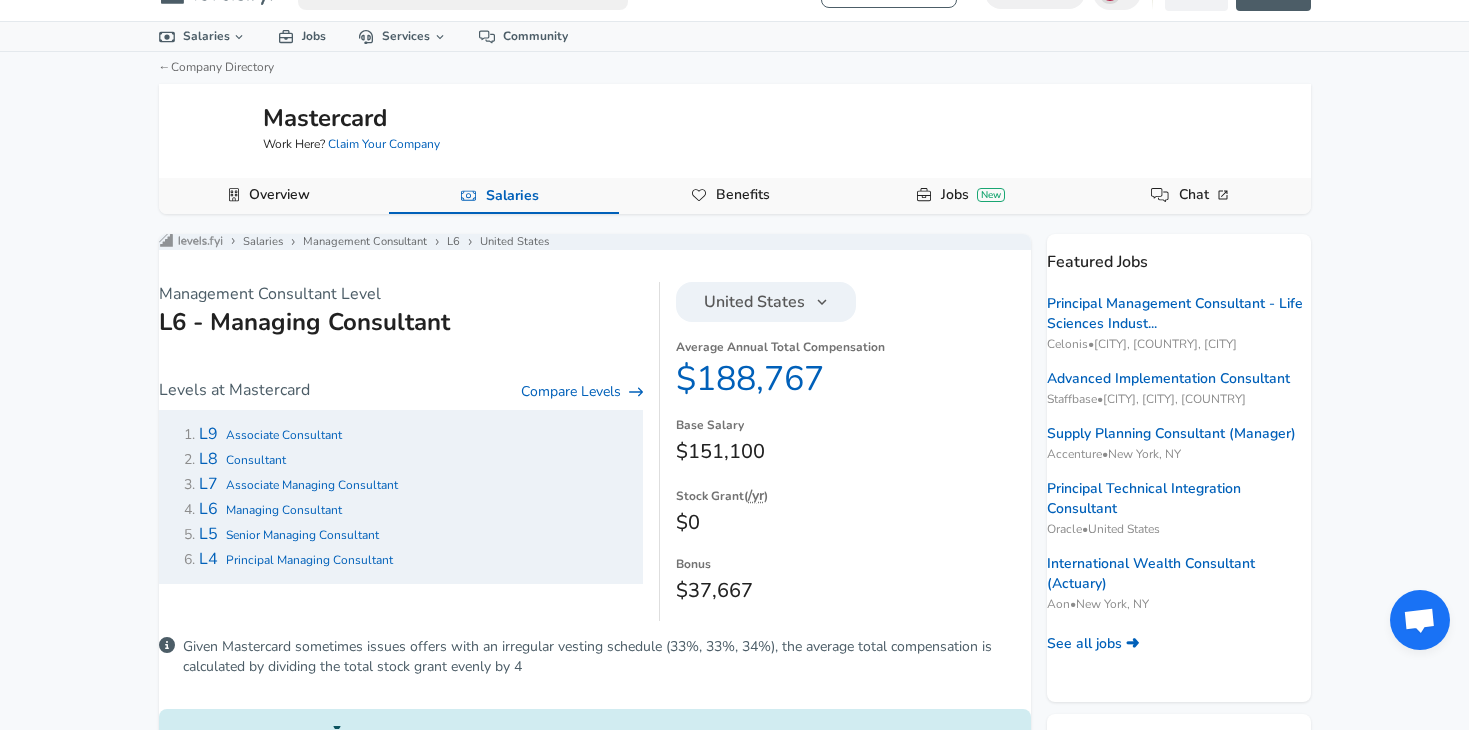 scroll, scrollTop: 0, scrollLeft: 0, axis: both 